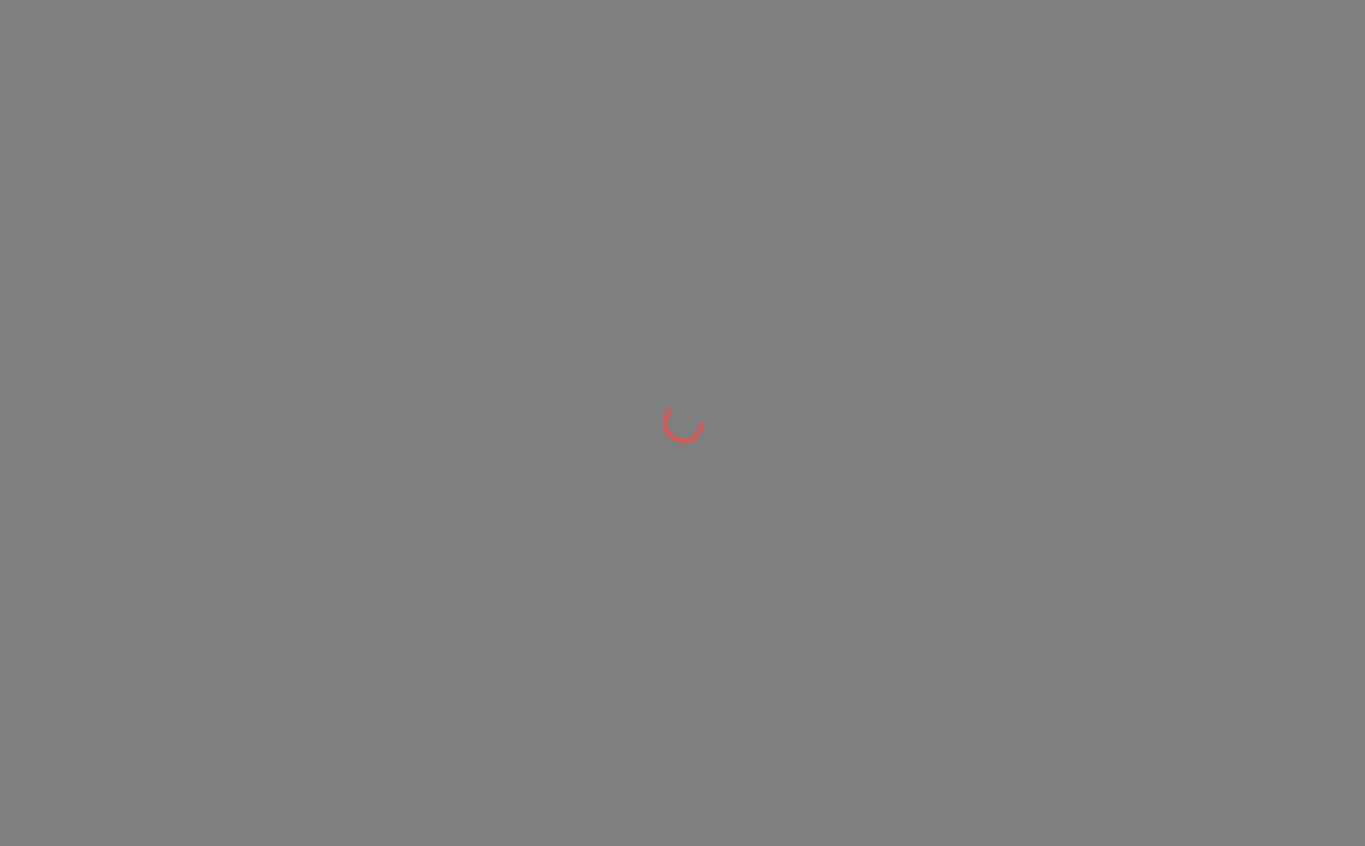 scroll, scrollTop: 0, scrollLeft: 0, axis: both 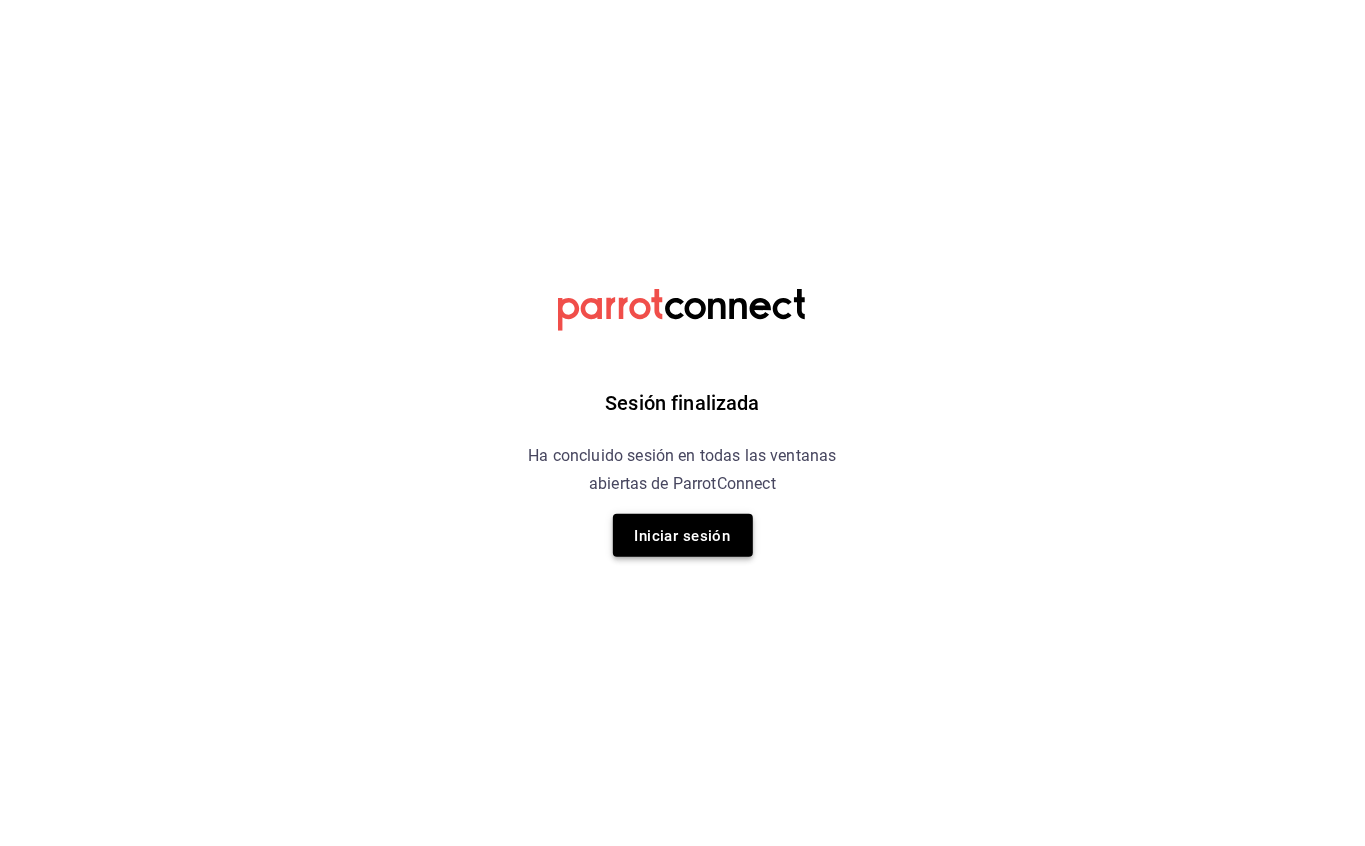 click on "Iniciar sesión" at bounding box center (683, 536) 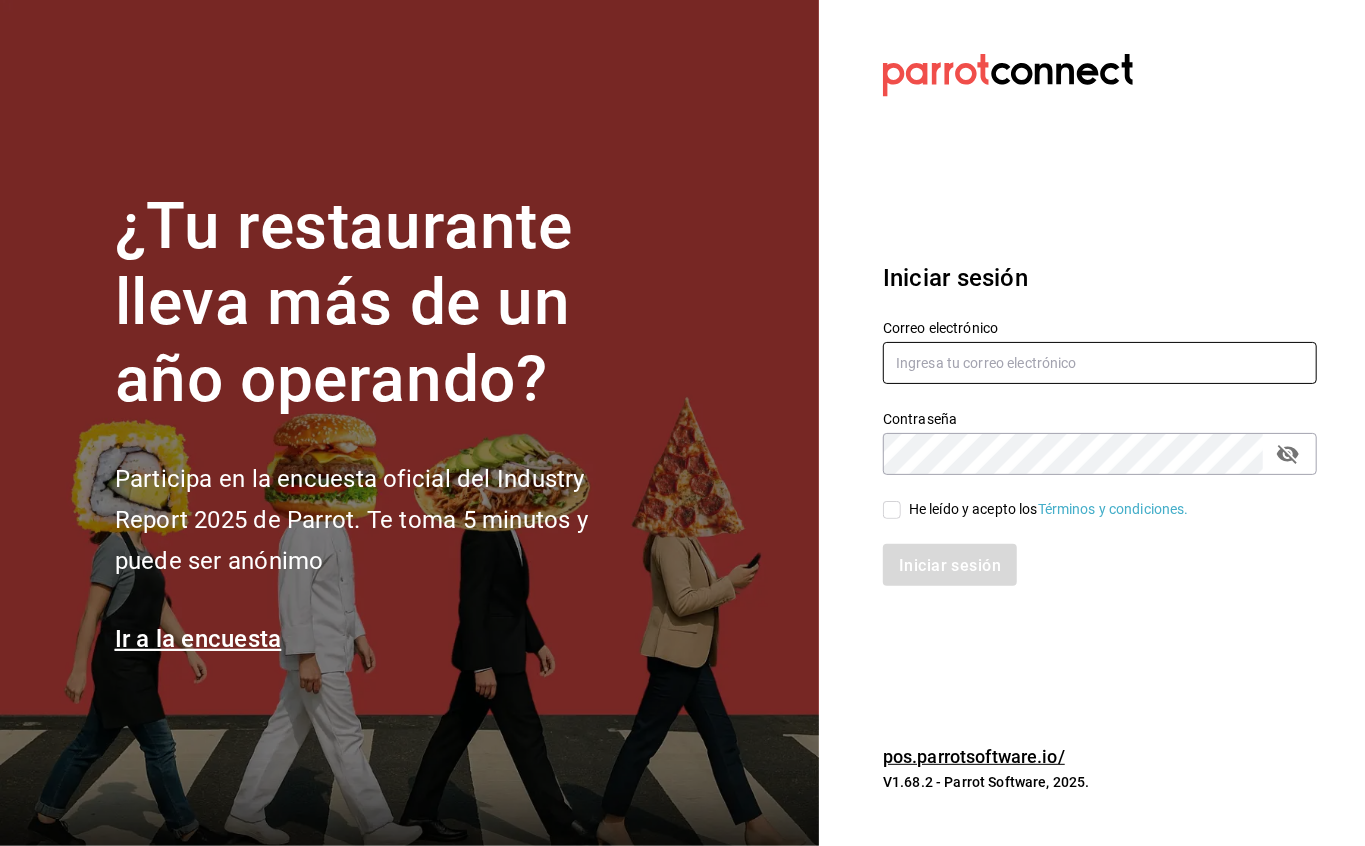 type on "[EMAIL]" 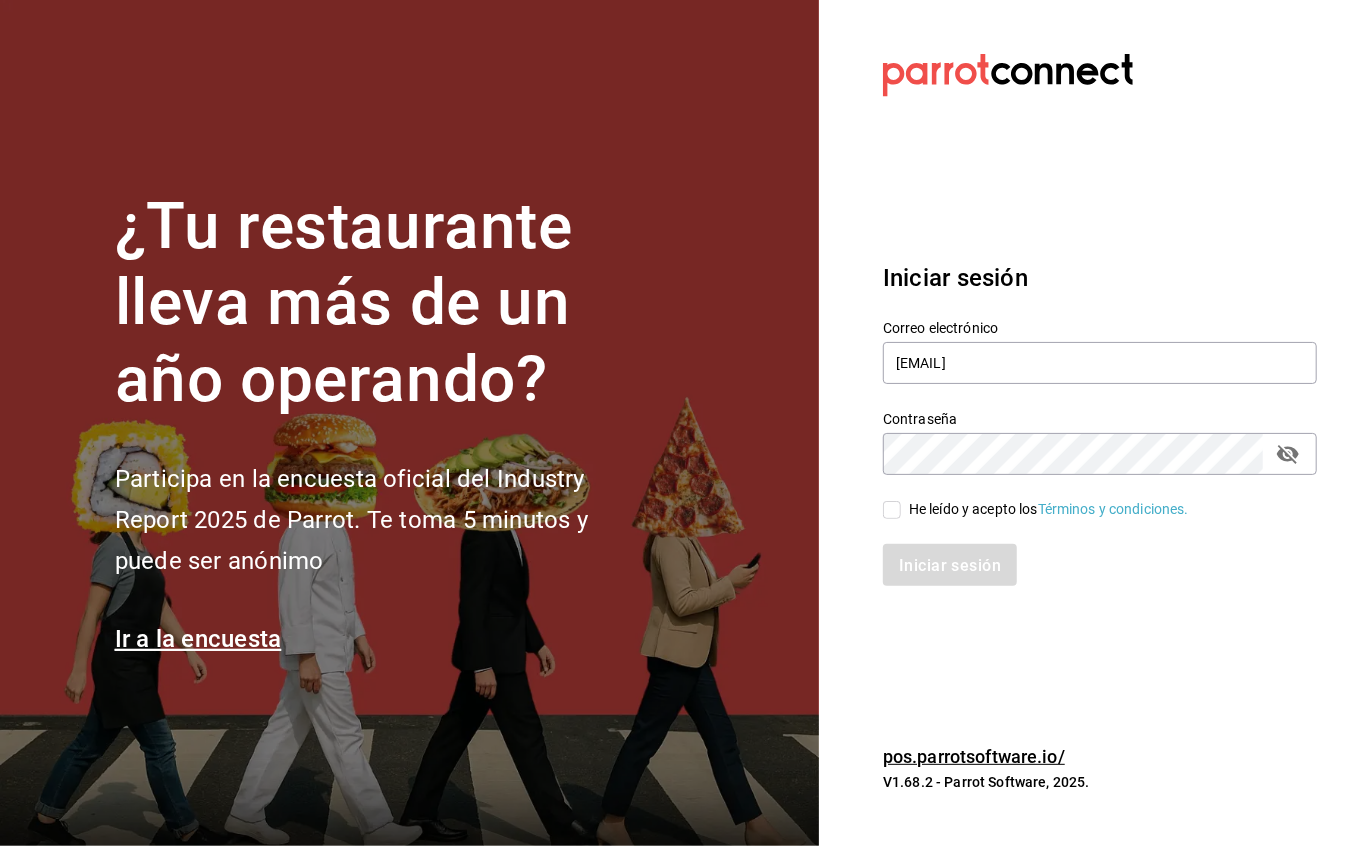 click on "He leído y acepto los  Términos y condiciones." at bounding box center [1045, 509] 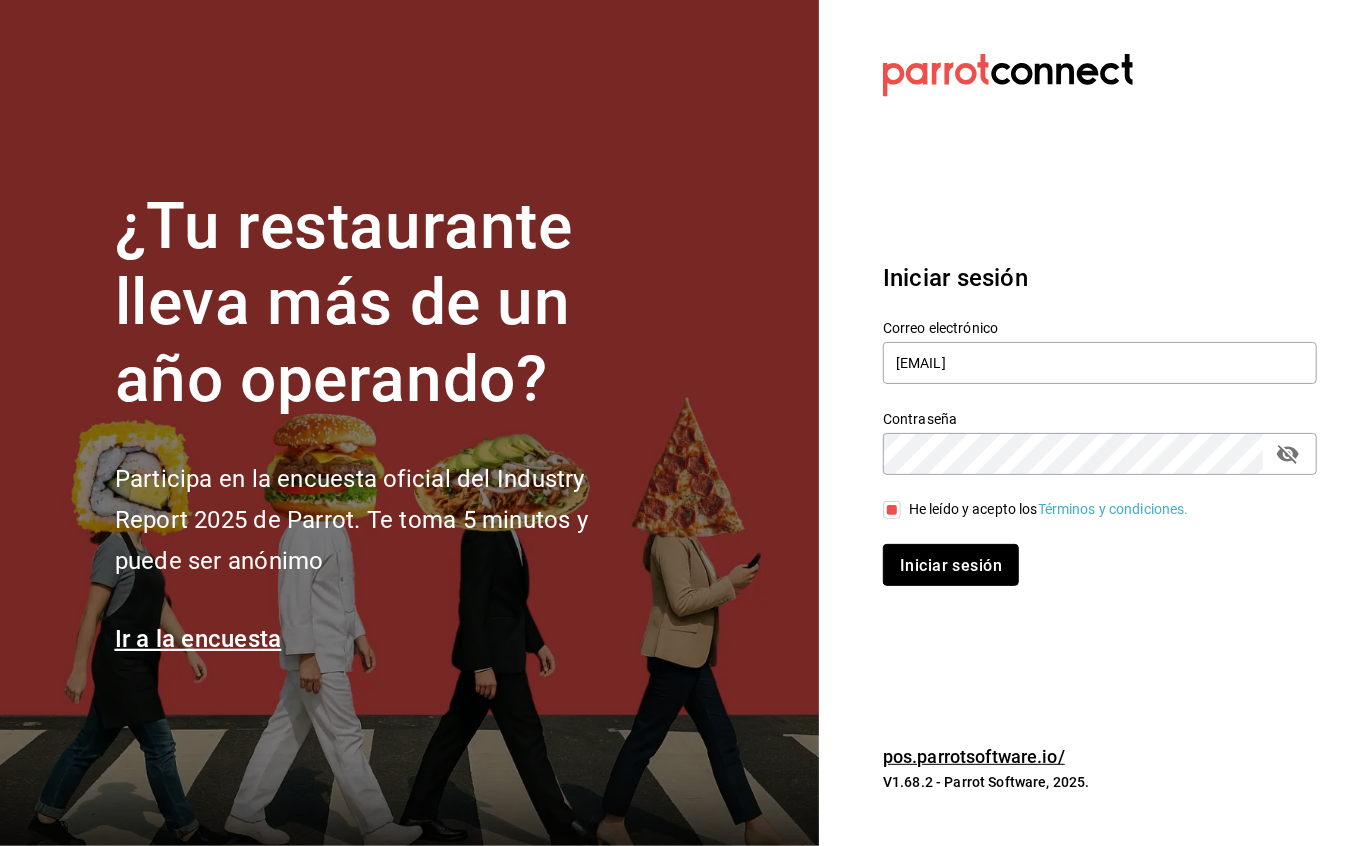 click on "Iniciar sesión" at bounding box center (951, 565) 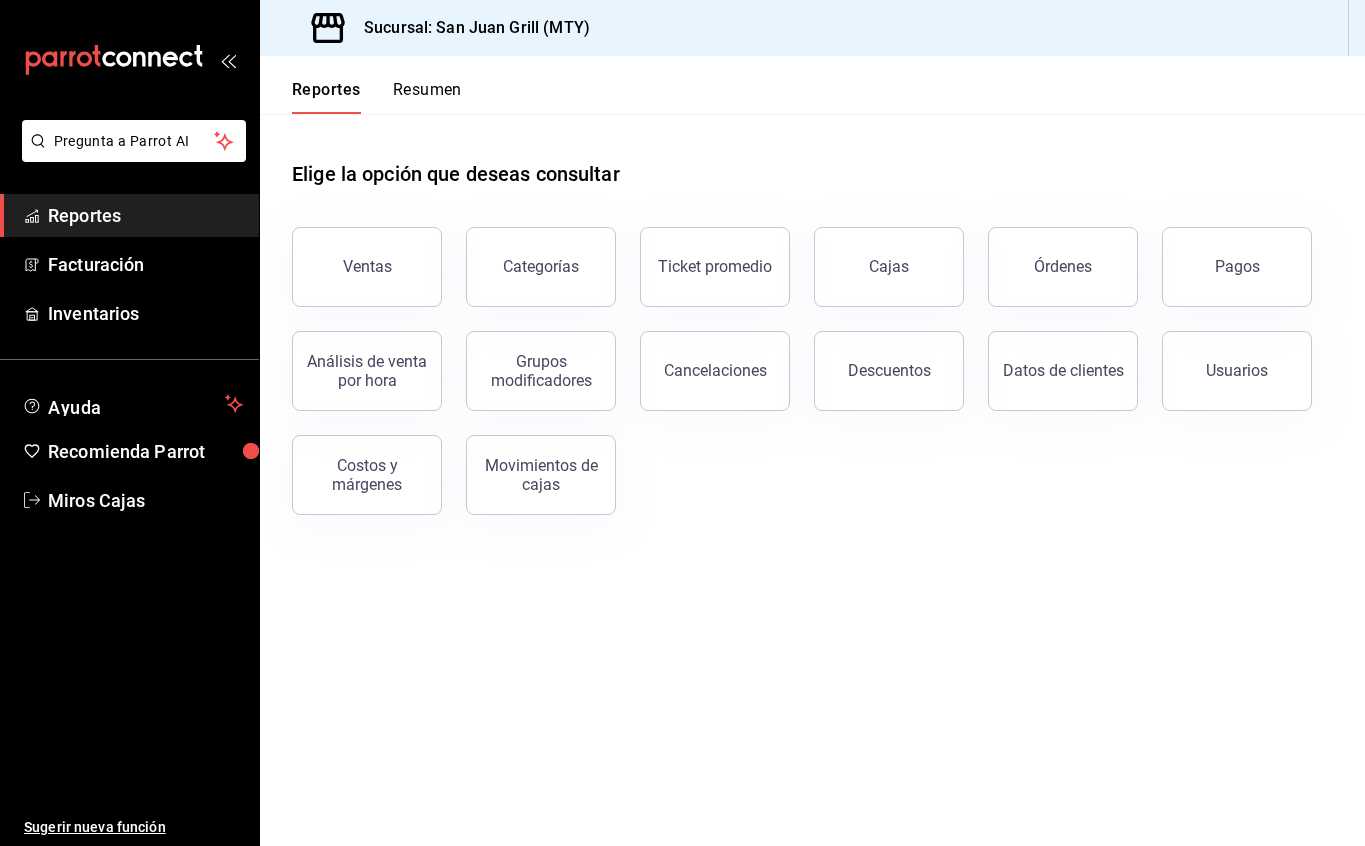 scroll, scrollTop: 0, scrollLeft: 0, axis: both 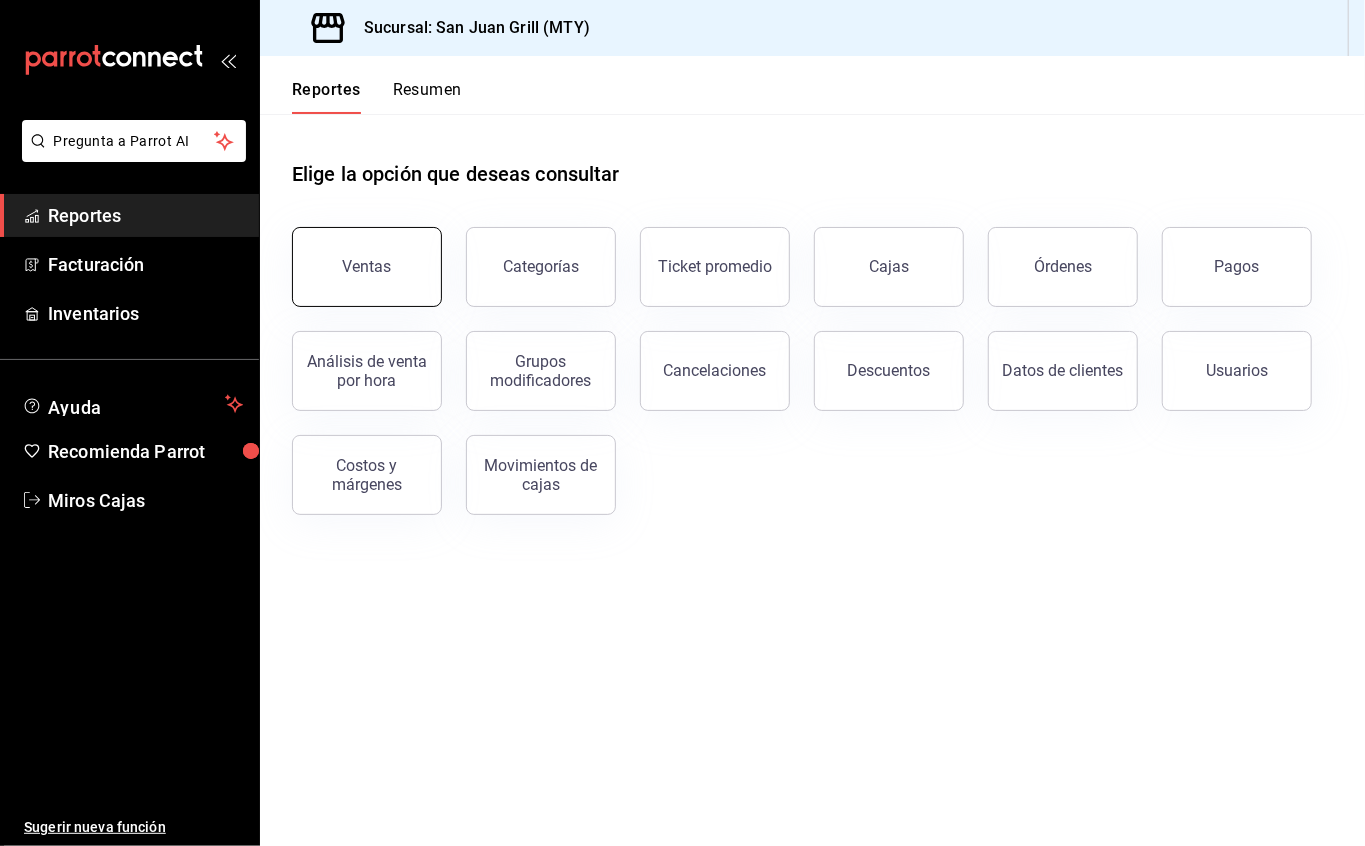 click on "Ventas" at bounding box center [367, 267] 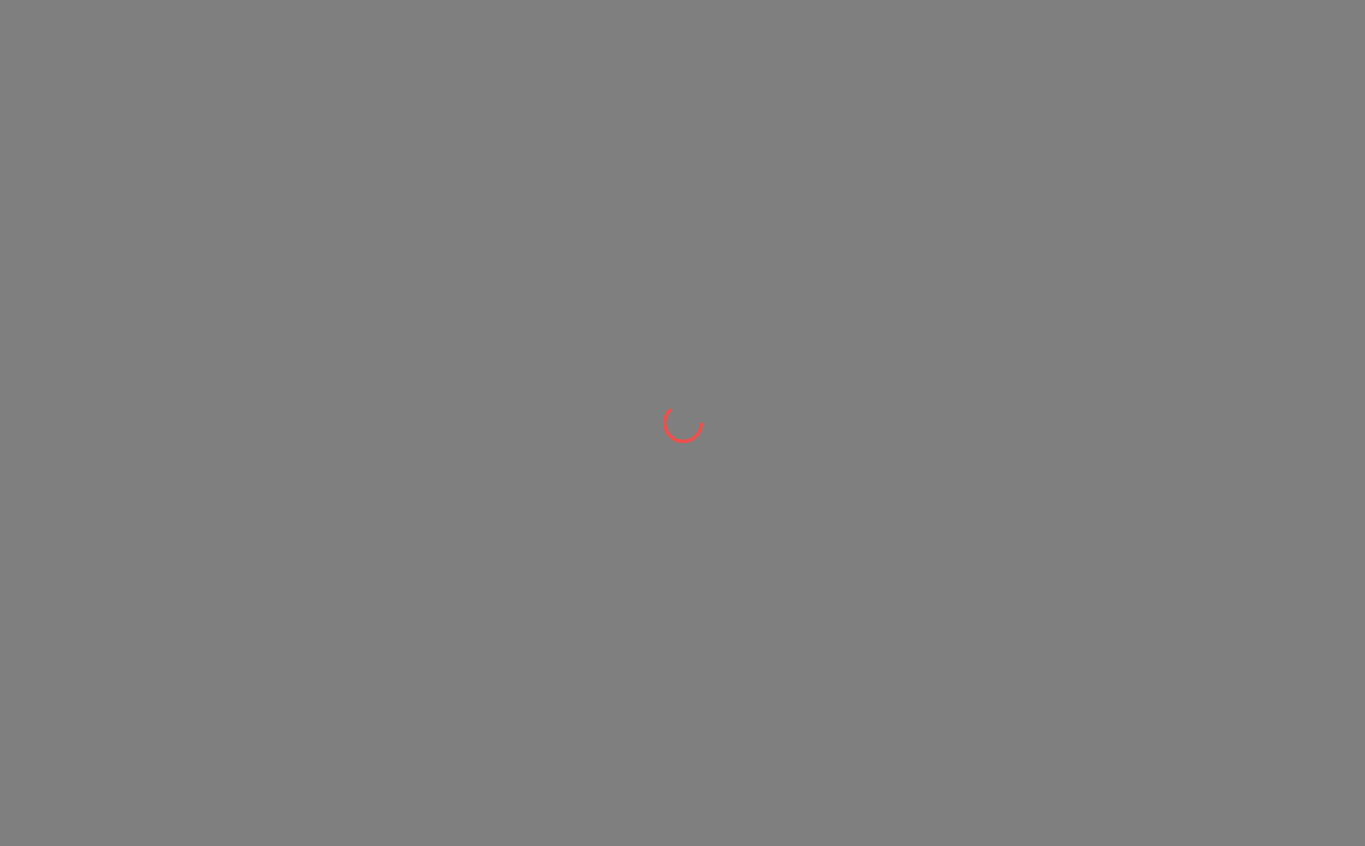 scroll, scrollTop: 0, scrollLeft: 0, axis: both 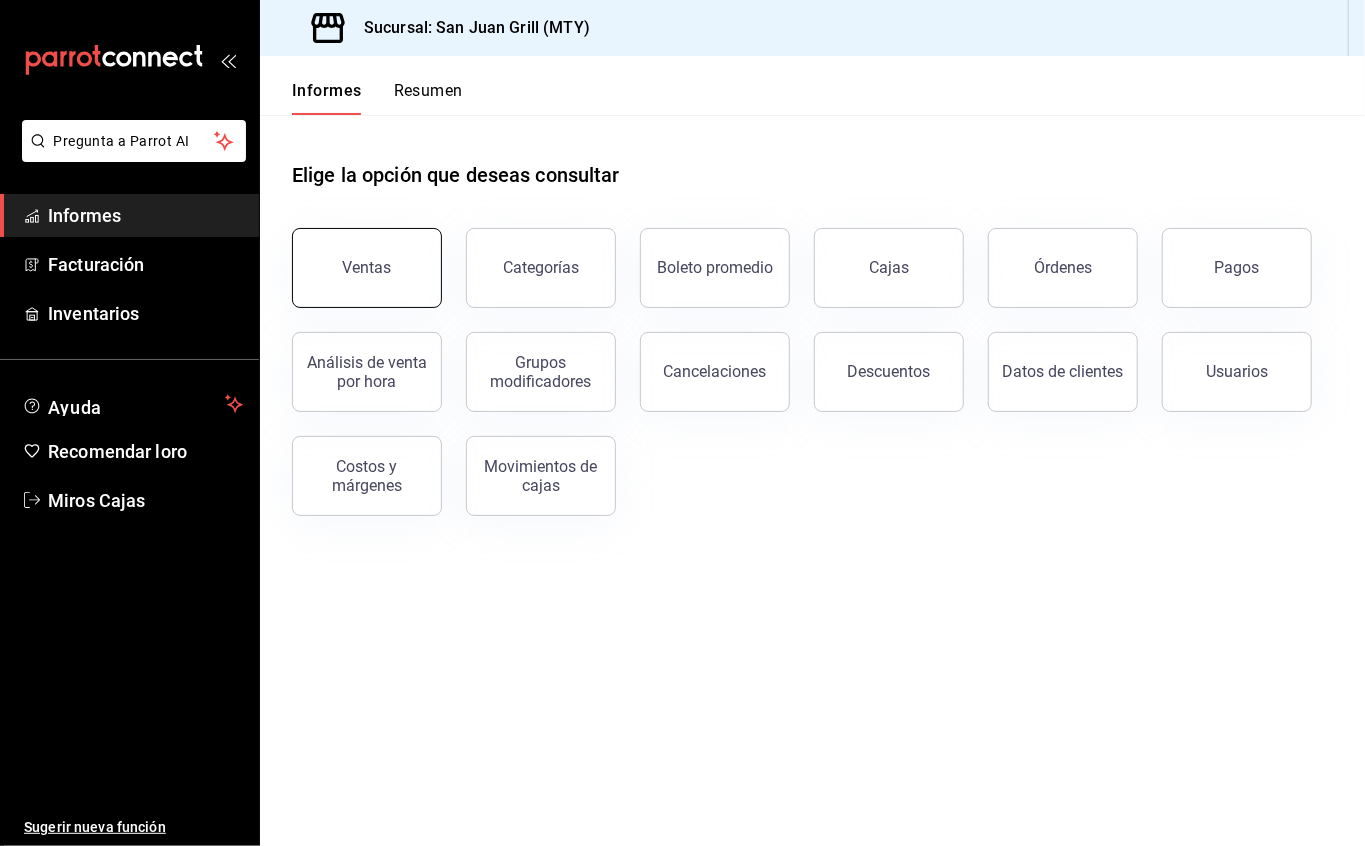 click on "Ventas" at bounding box center [367, 268] 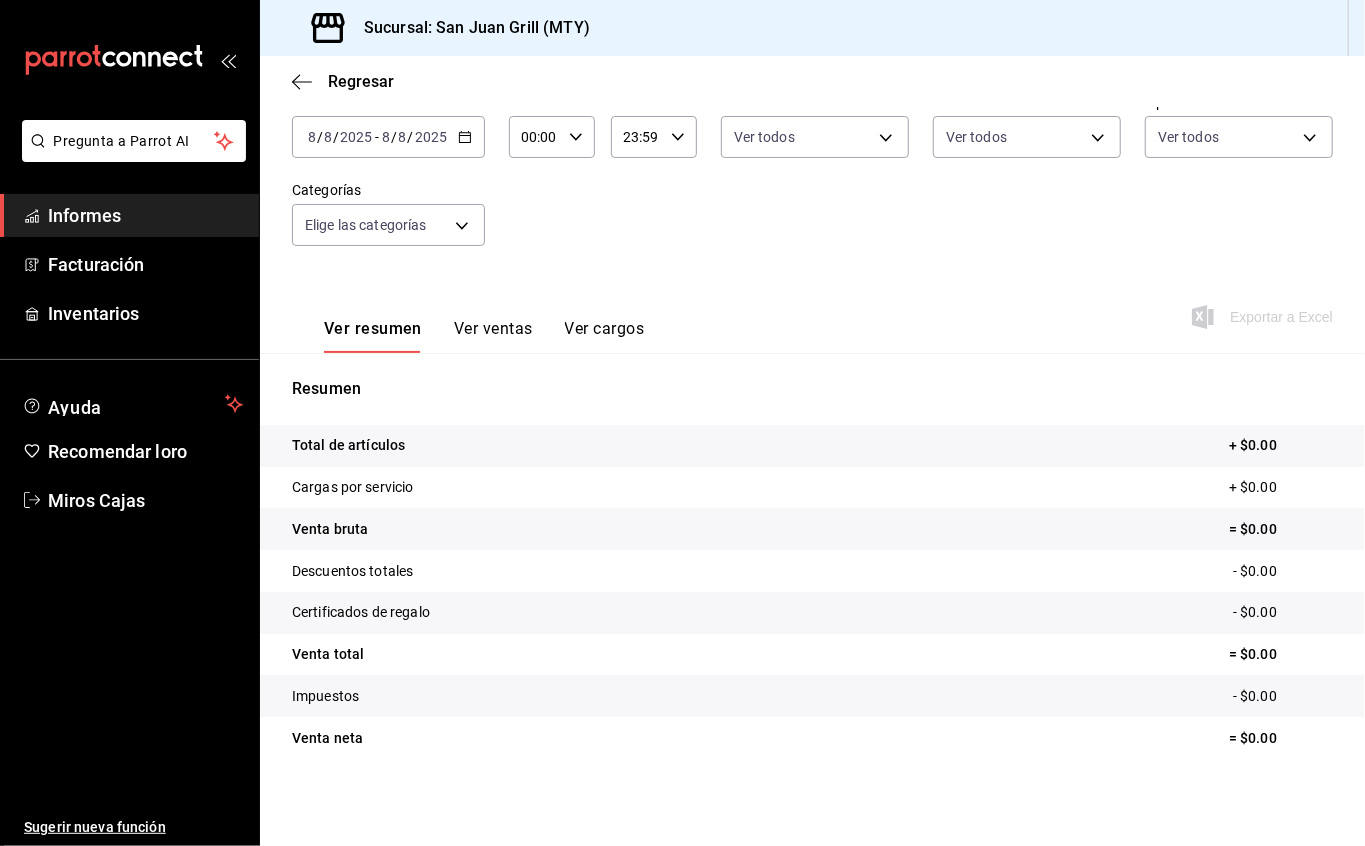 scroll, scrollTop: 0, scrollLeft: 0, axis: both 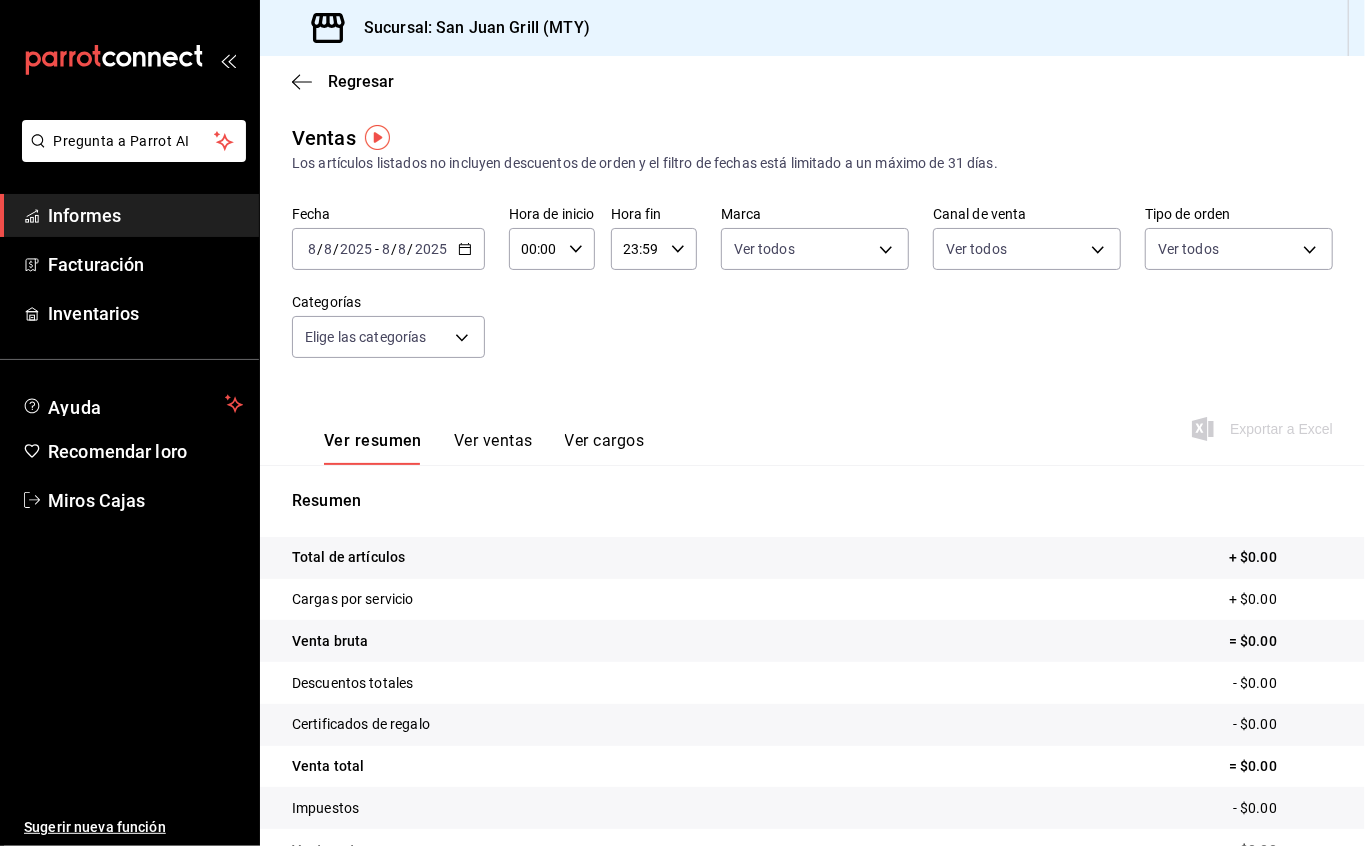 click on "2025-08-08 8 / 8 / 2025 - 2025-08-08 8 / 8 / 2025" at bounding box center (388, 249) 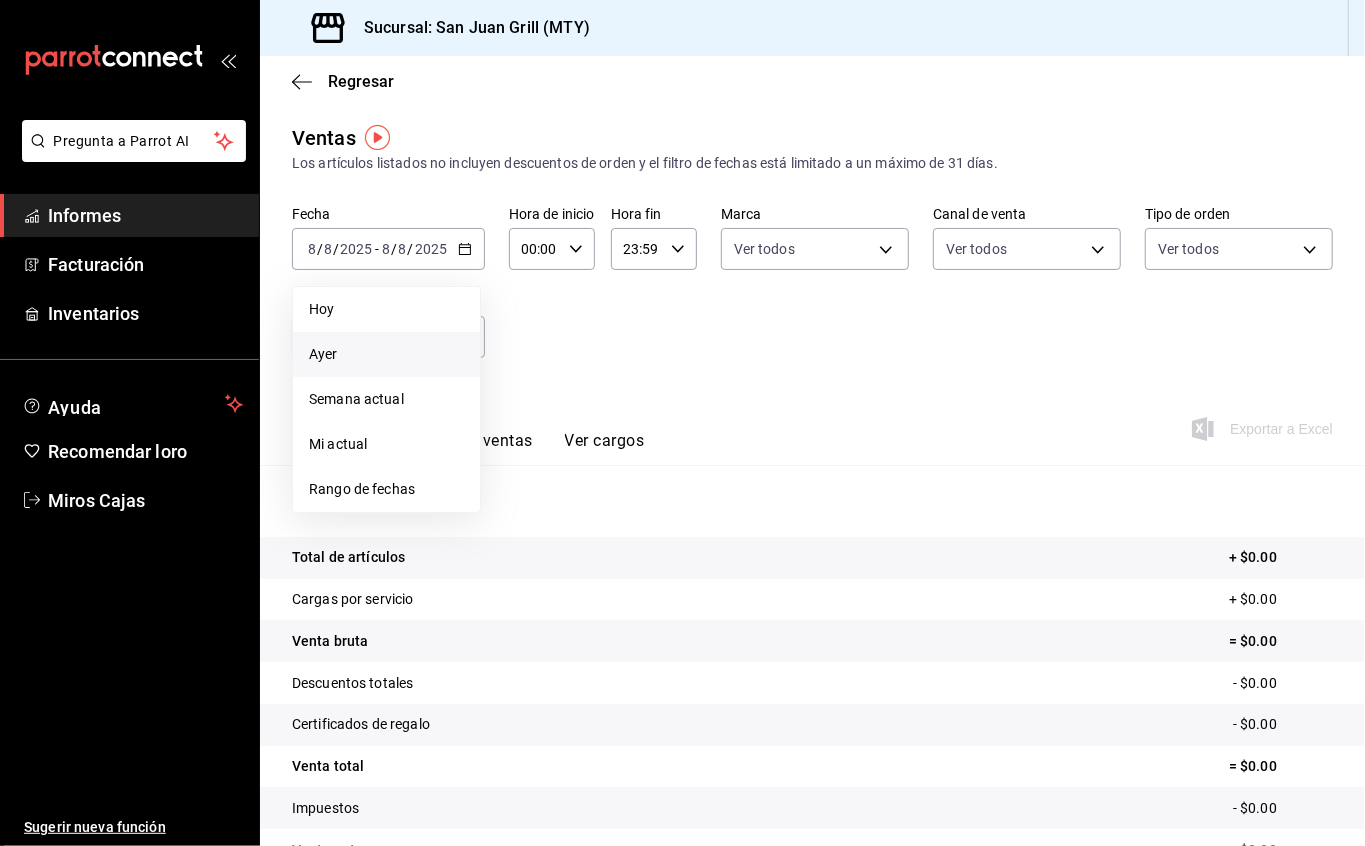 click on "Ayer" at bounding box center (386, 354) 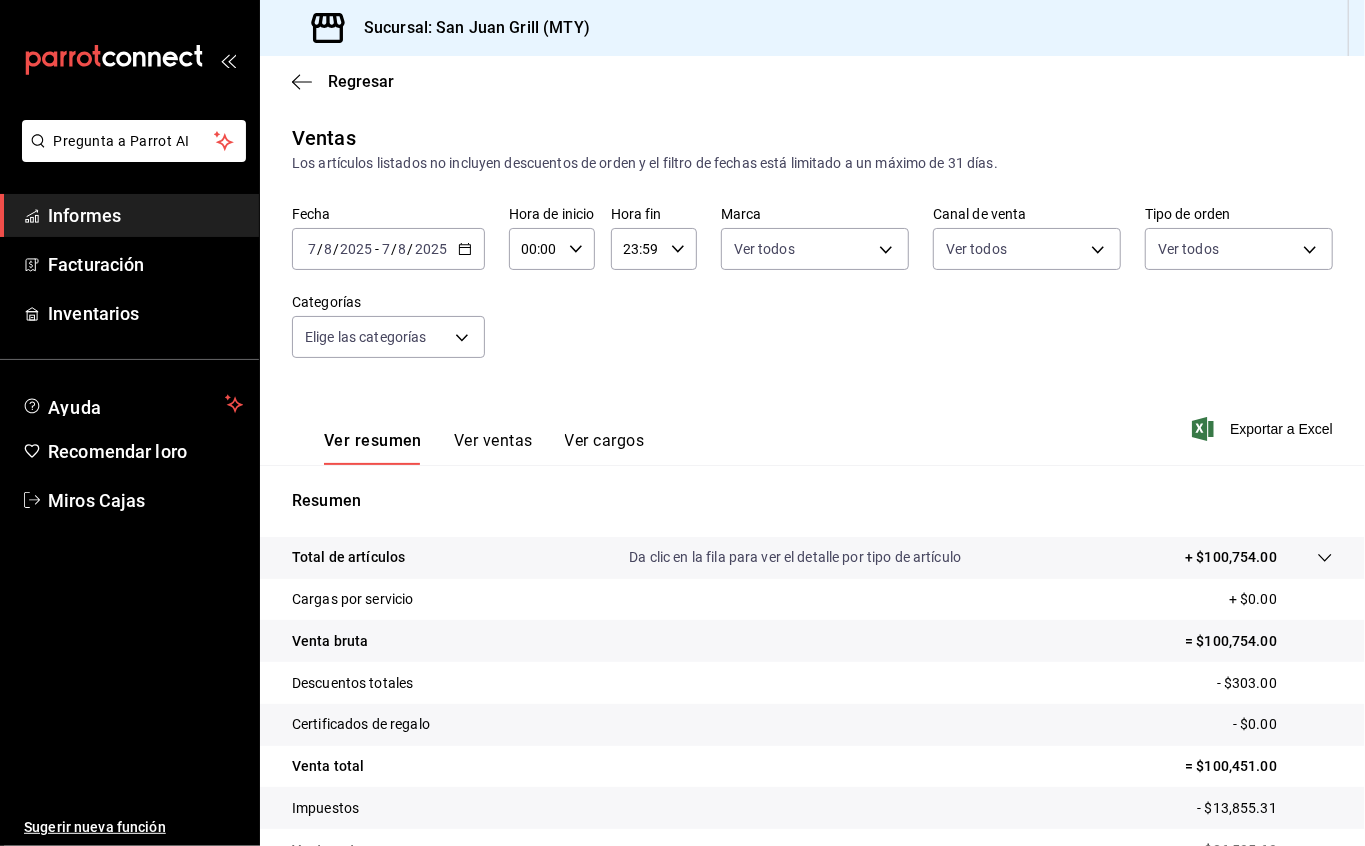 scroll, scrollTop: 112, scrollLeft: 0, axis: vertical 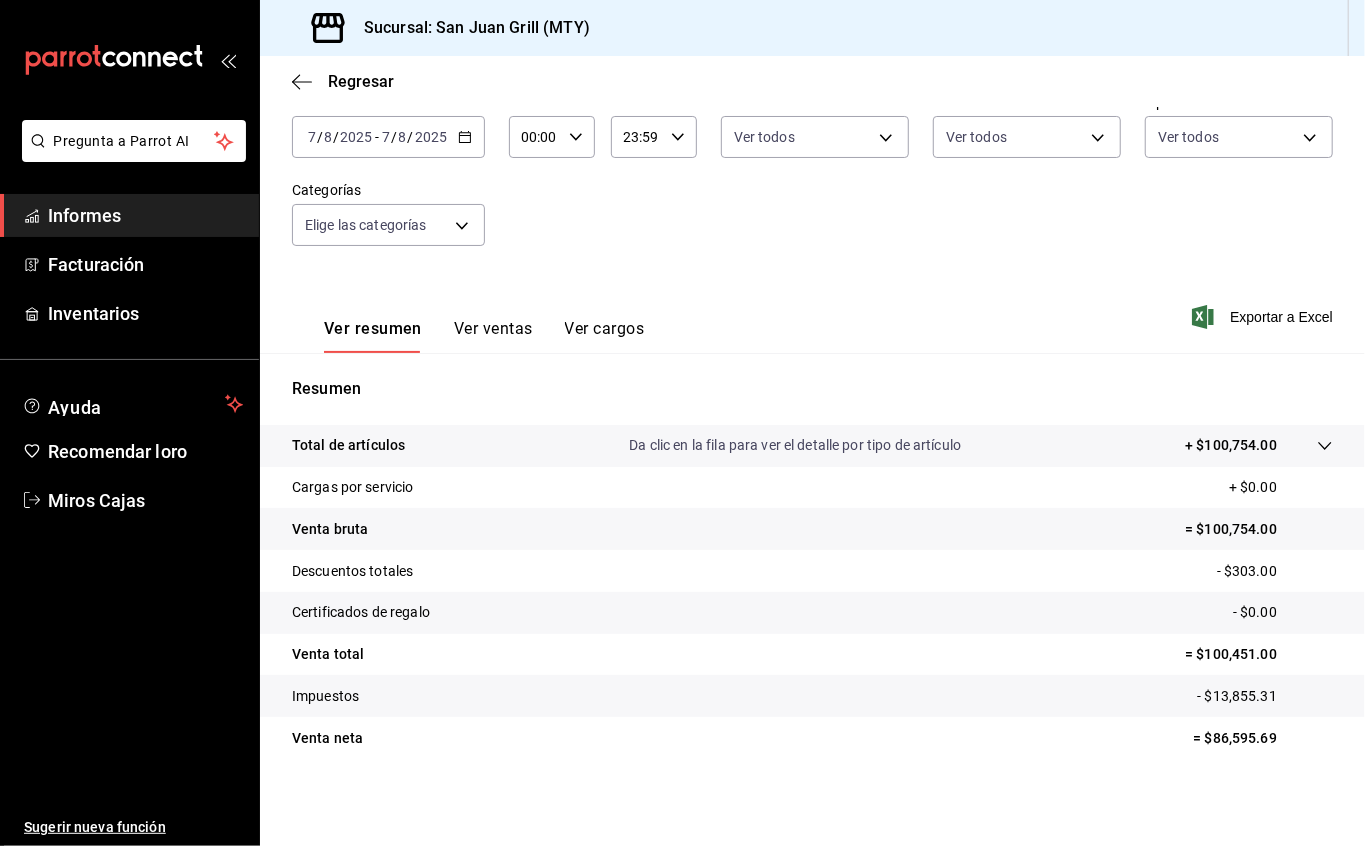 click on "Regresar" at bounding box center [812, 81] 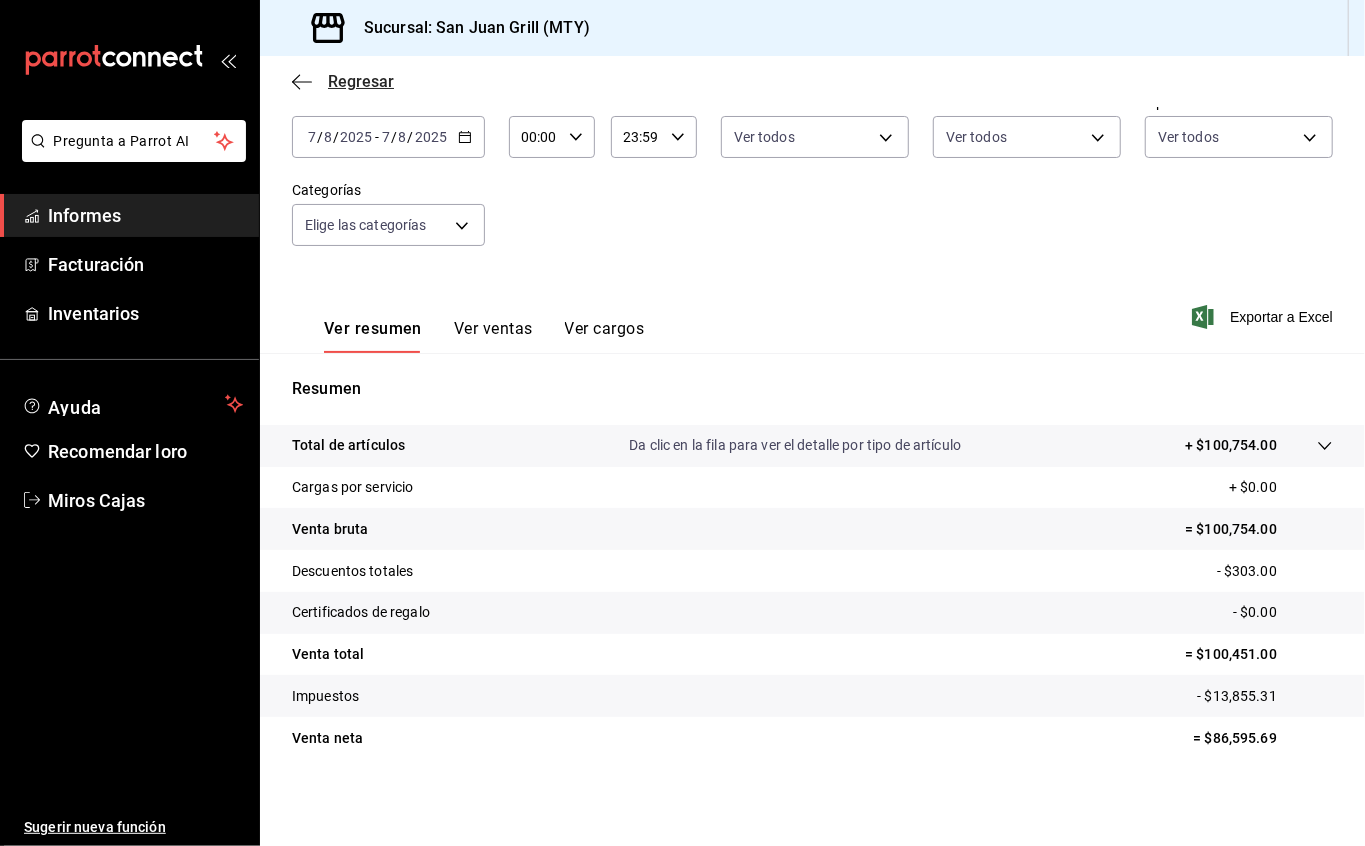 click 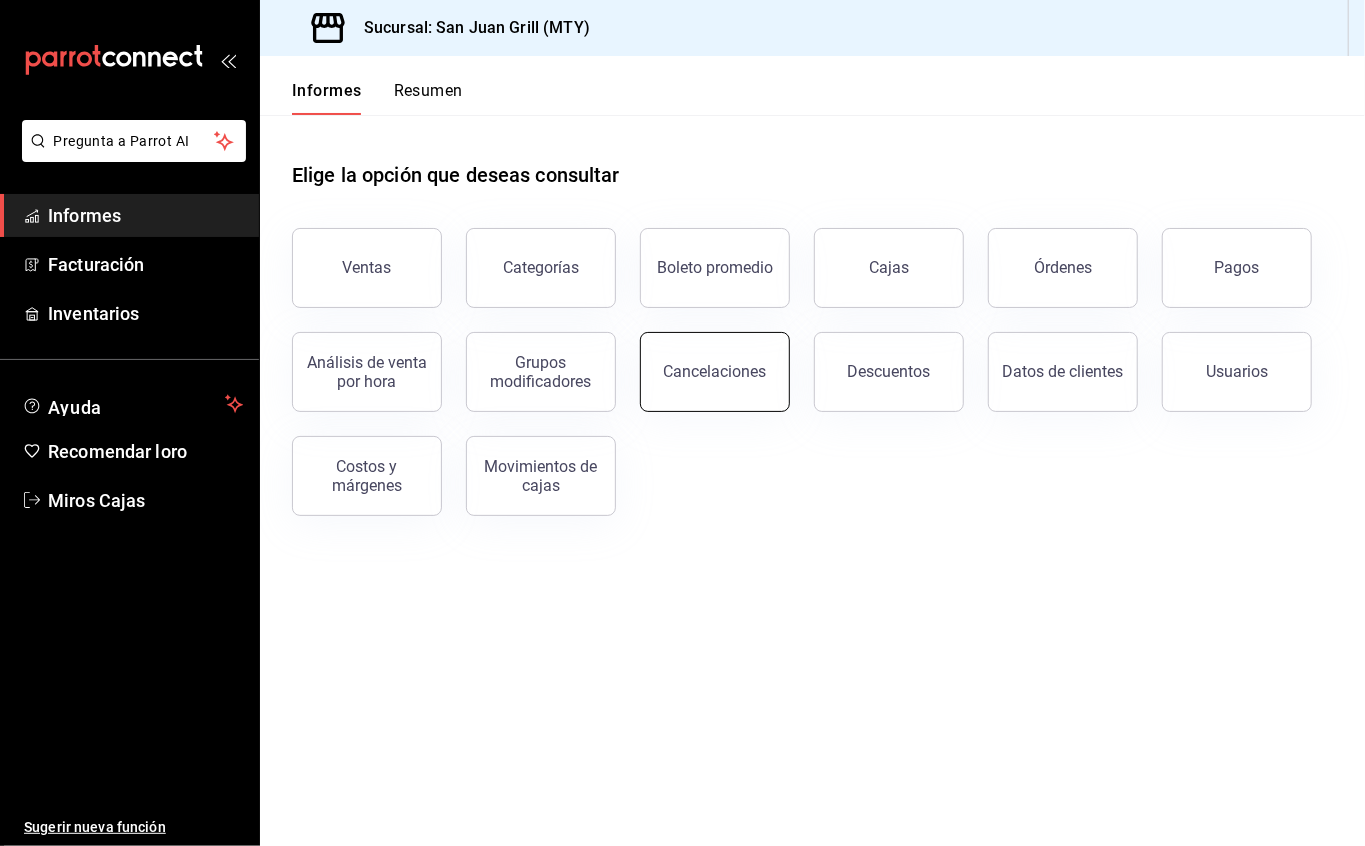 click on "Cancelaciones" at bounding box center (715, 371) 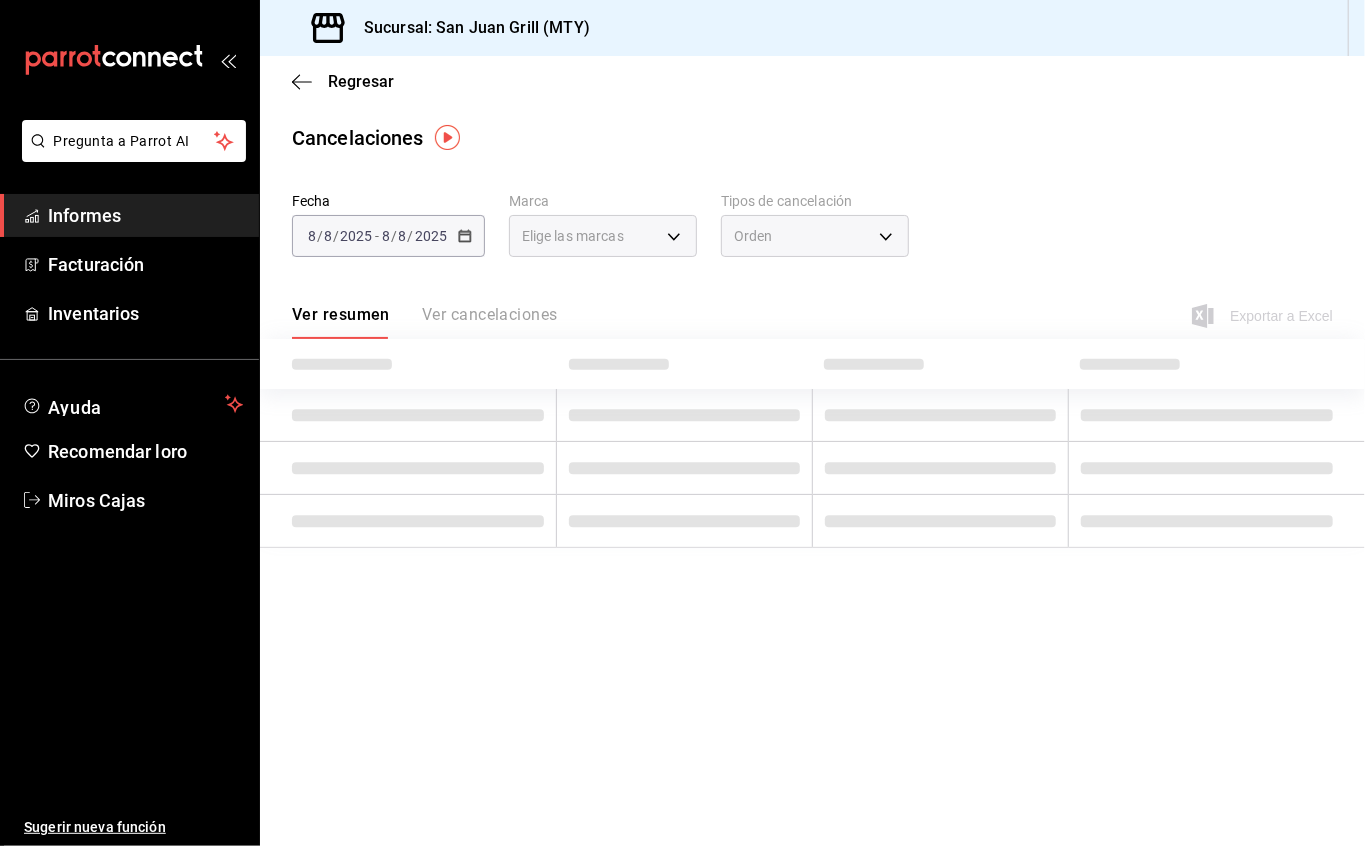 type on "[object Object]" 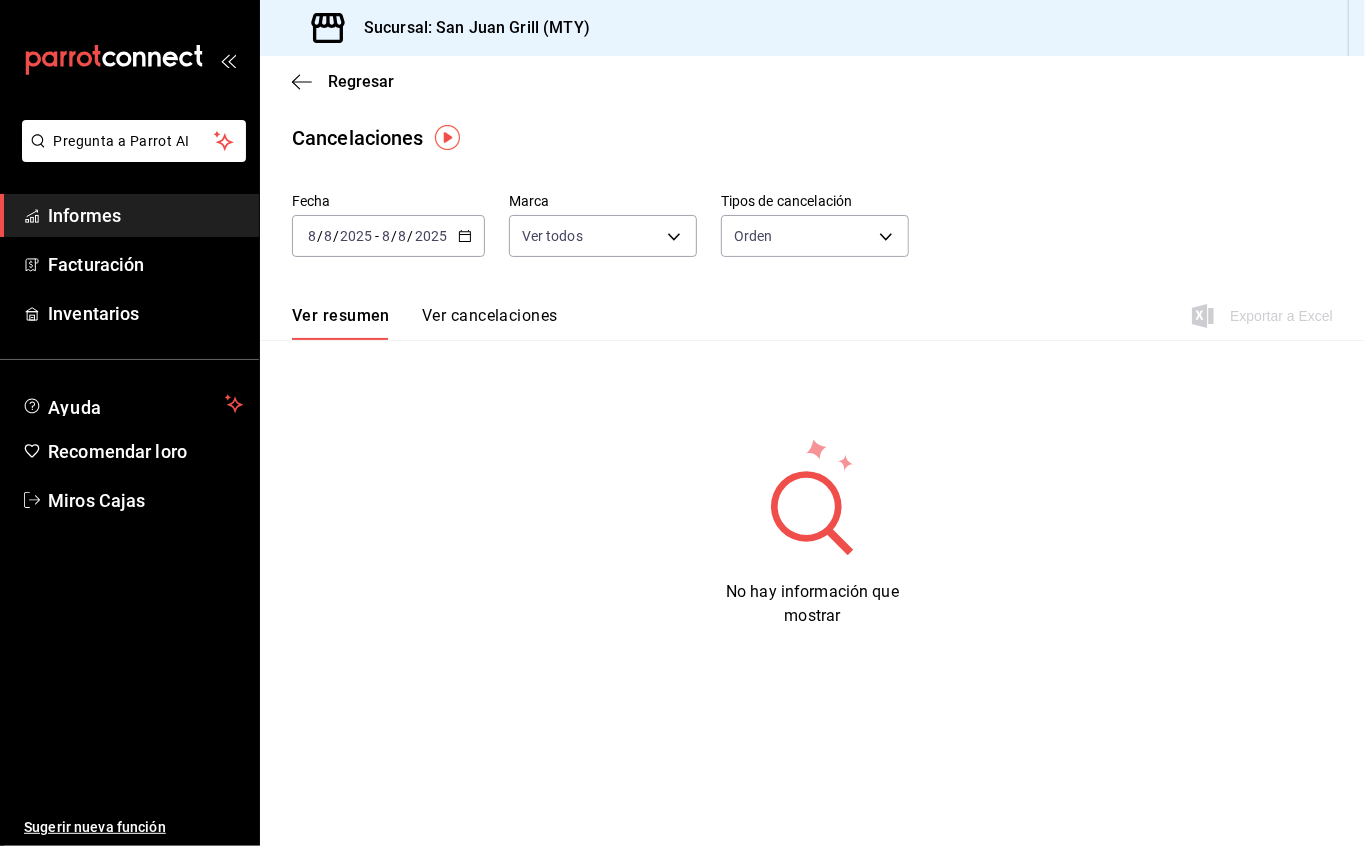 click on "Ver cancelaciones" at bounding box center [490, 315] 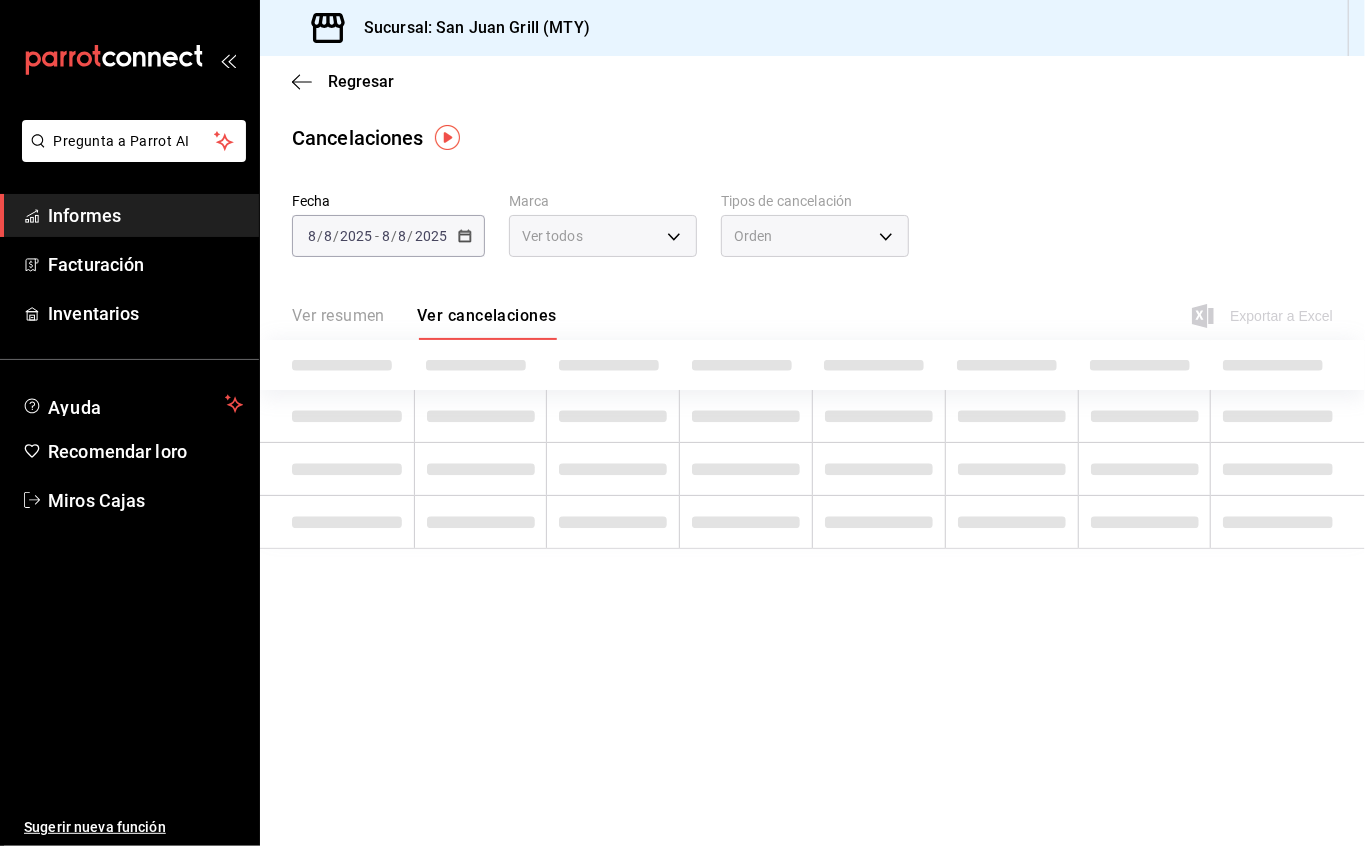 click 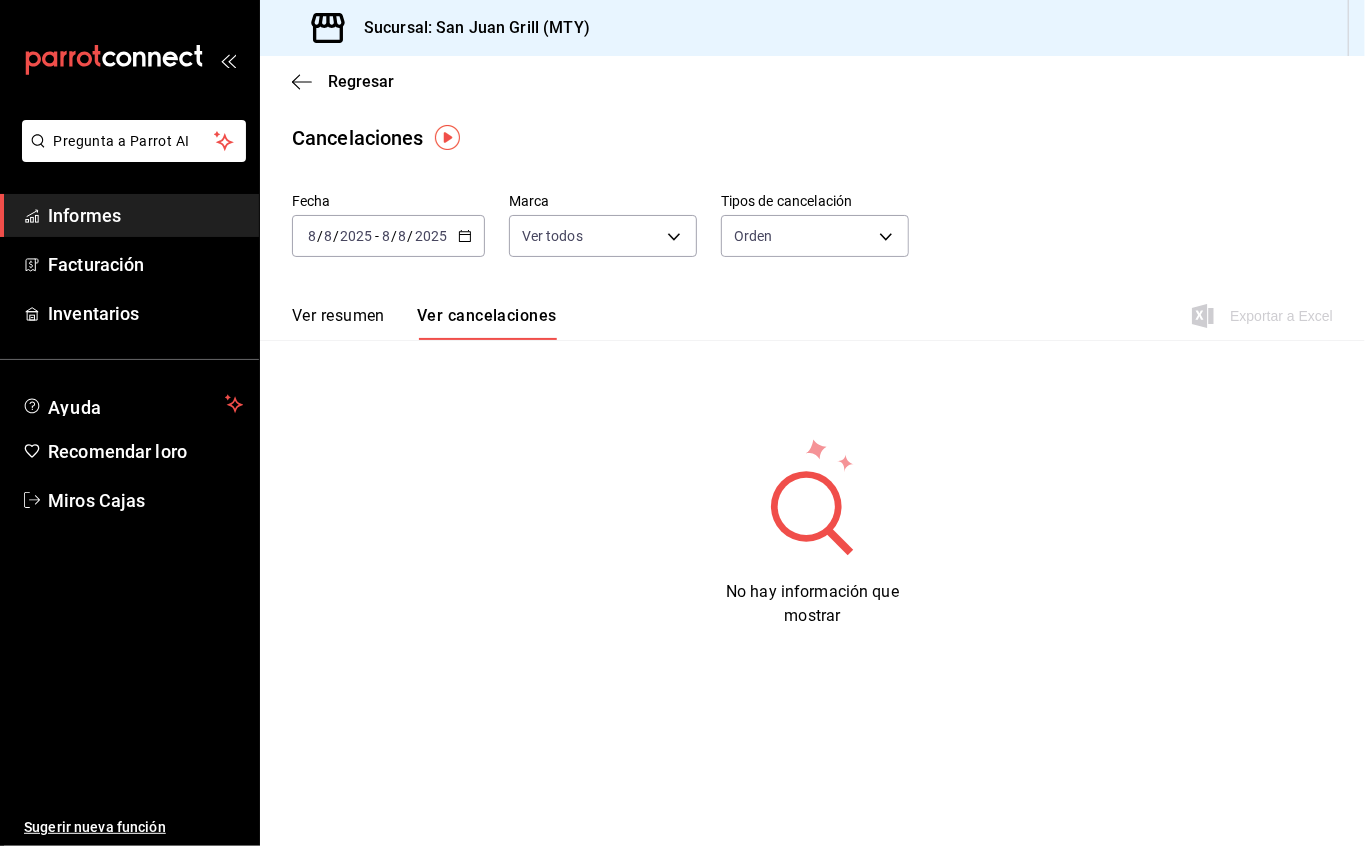 click 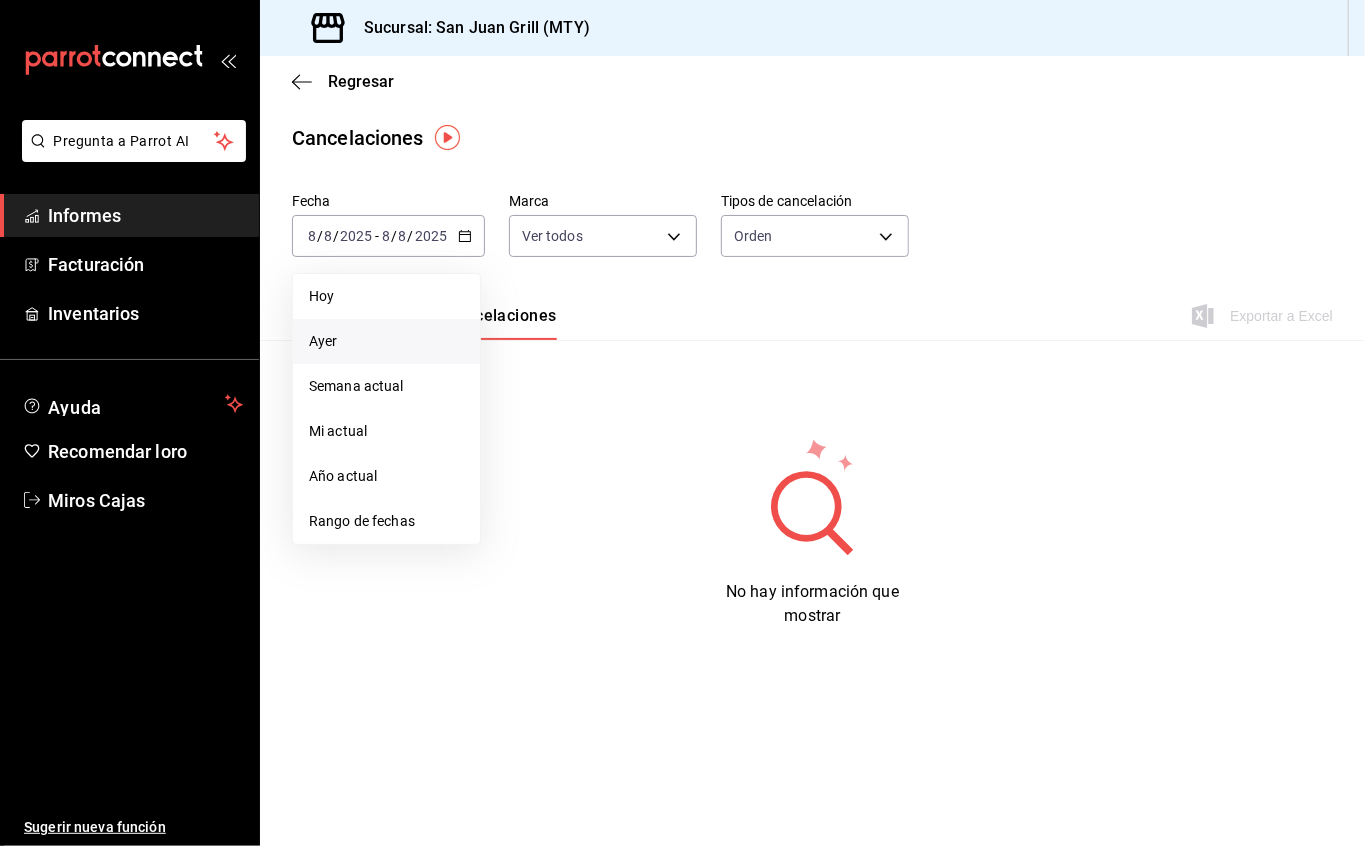 click on "Ayer" at bounding box center [386, 341] 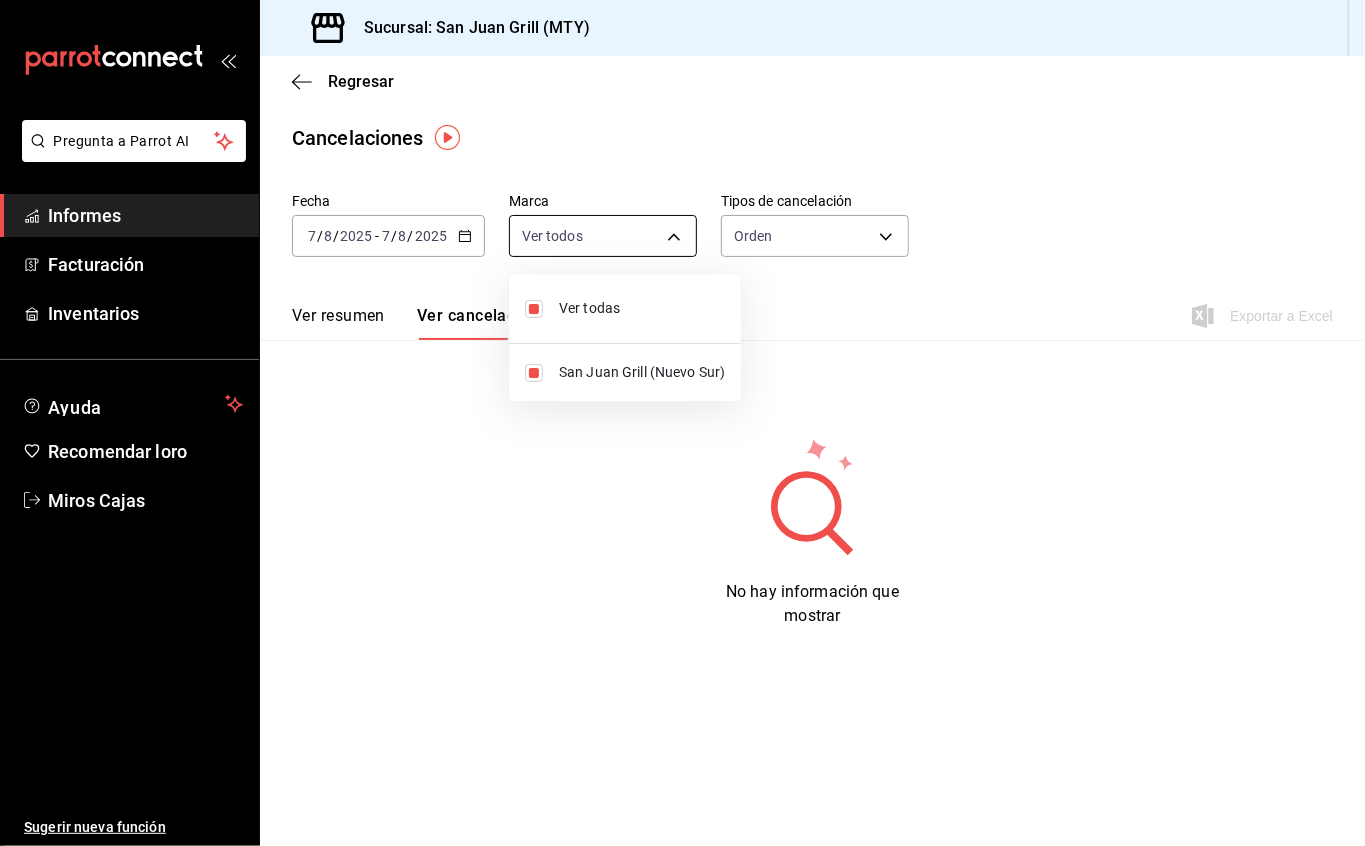 click on "Pregunta a Parrot AI Informes   Facturación   Inventarios   Ayuda Recomendar loro   Miros Cajas   Sugerir nueva función   Sucursal: San Juan Grill (MTY) Regresar Cancelaciones Fecha 2025-08-07 7 / 8 / 2025 - 2025-08-07 7 / 8 / 2025 Marca Ver todos [object Object] Tipos de cancelación Orden ORDER Ver resumen Ver cancelaciones Exportar a Excel No hay información que mostrar Texto original Valora esta traducción Tu opinión servirá para ayudar a mejorar el Traductor de Google Pregunta a Parrot AI Informes   Facturación   Inventarios   Ayuda Recomendar loro   Miros Cajas   Sugerir nueva función   GANA 1 MES GRATIS EN TU SUSCRIPCIÓN AQUÍ ¿Recuerdas cómo empezó tu restaurante? Hoy puedes ayudar a un colega a tener el mismo cambio que tú viviste. Recomienda Parrot directamente desde tu Portal Administrador. Es fácil y rápido. 🎁 Por cada restaurante que se una, ganas 1 mes gratis. Ver video tutorial Ir a un video Visitar centro de ayuda (81) 2046 6363 soporte@parrotsoftware.io (81) 2046 6363" at bounding box center [682, 423] 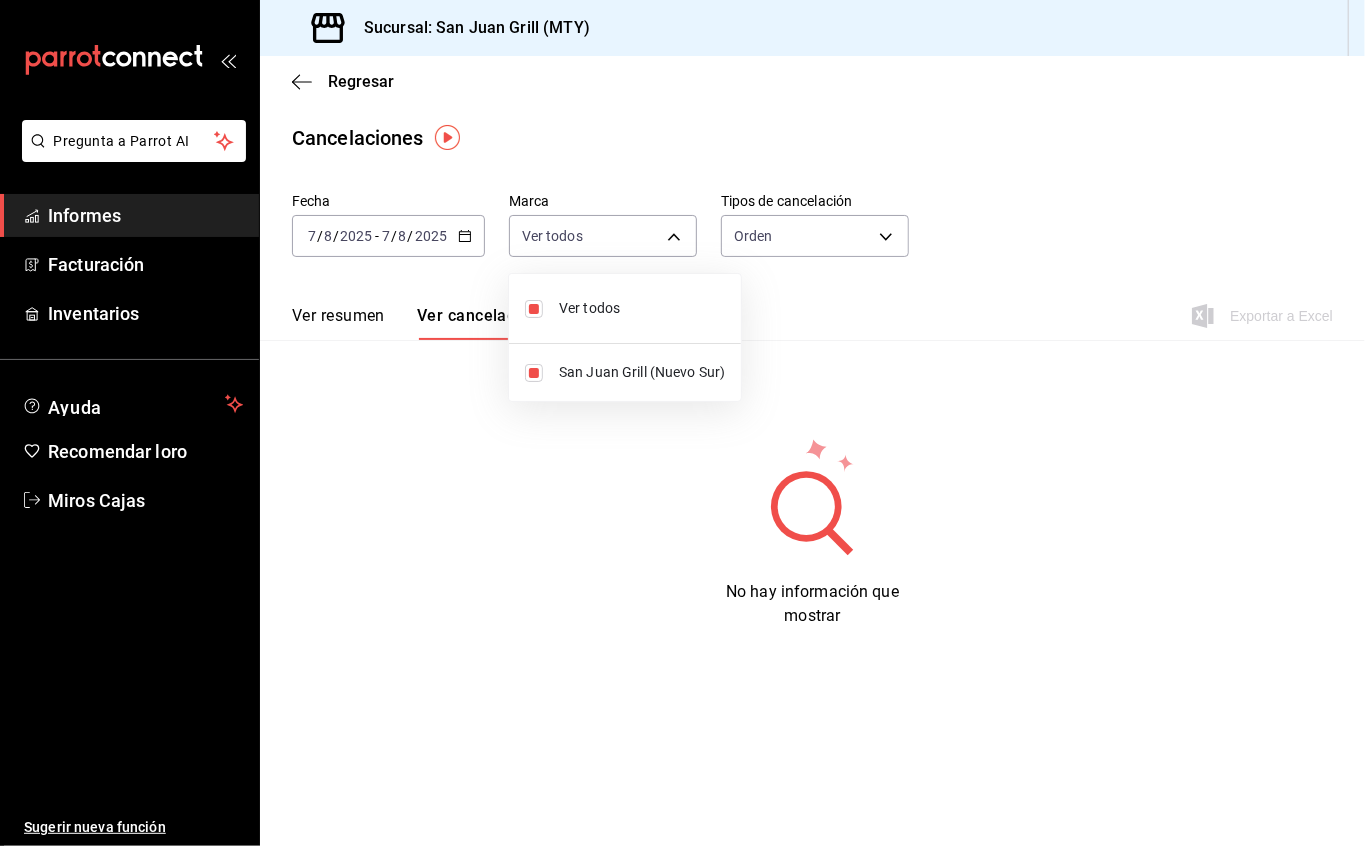 click at bounding box center (682, 423) 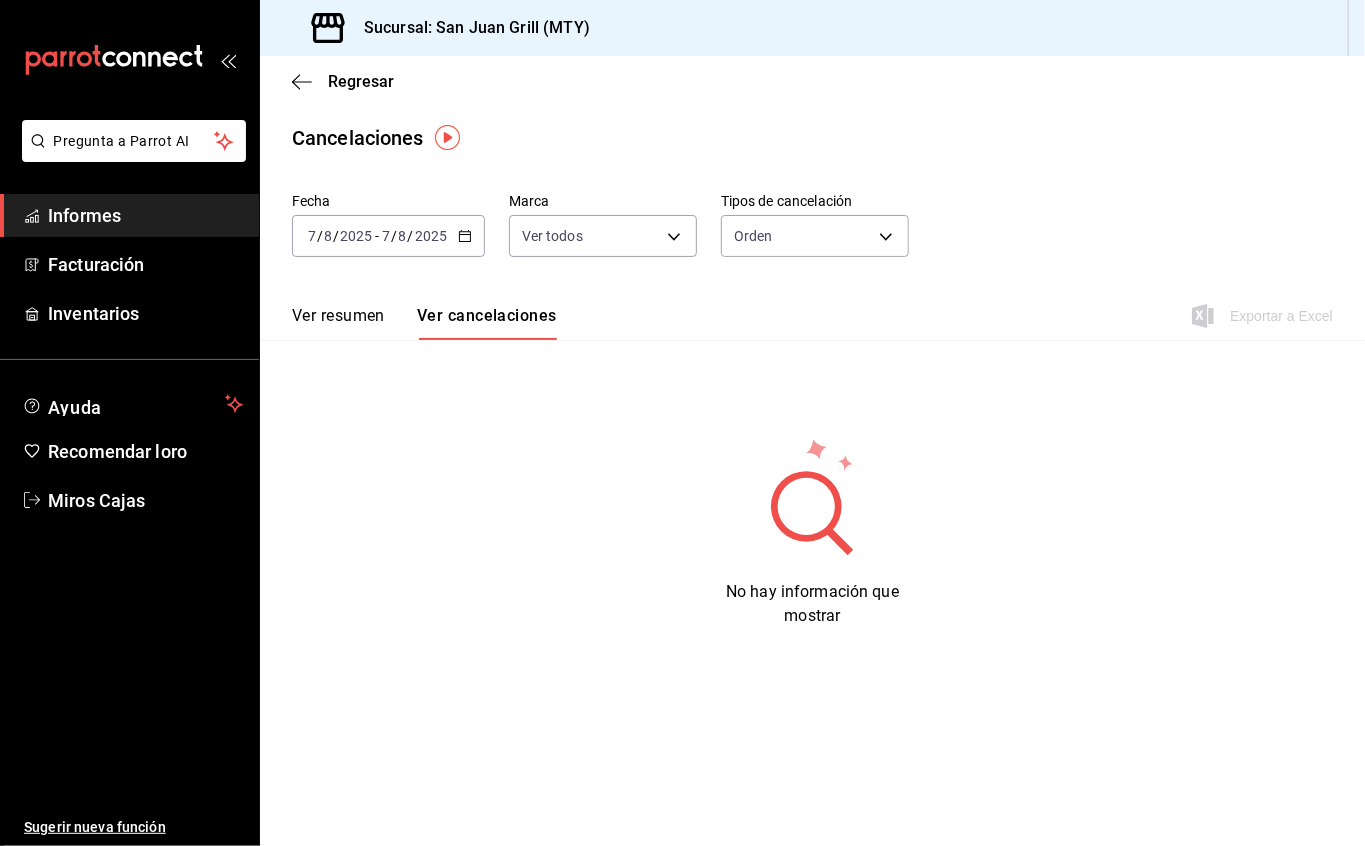 click on "Ver todos San Juan Grill (Nuevo Sur)" at bounding box center [682, 423] 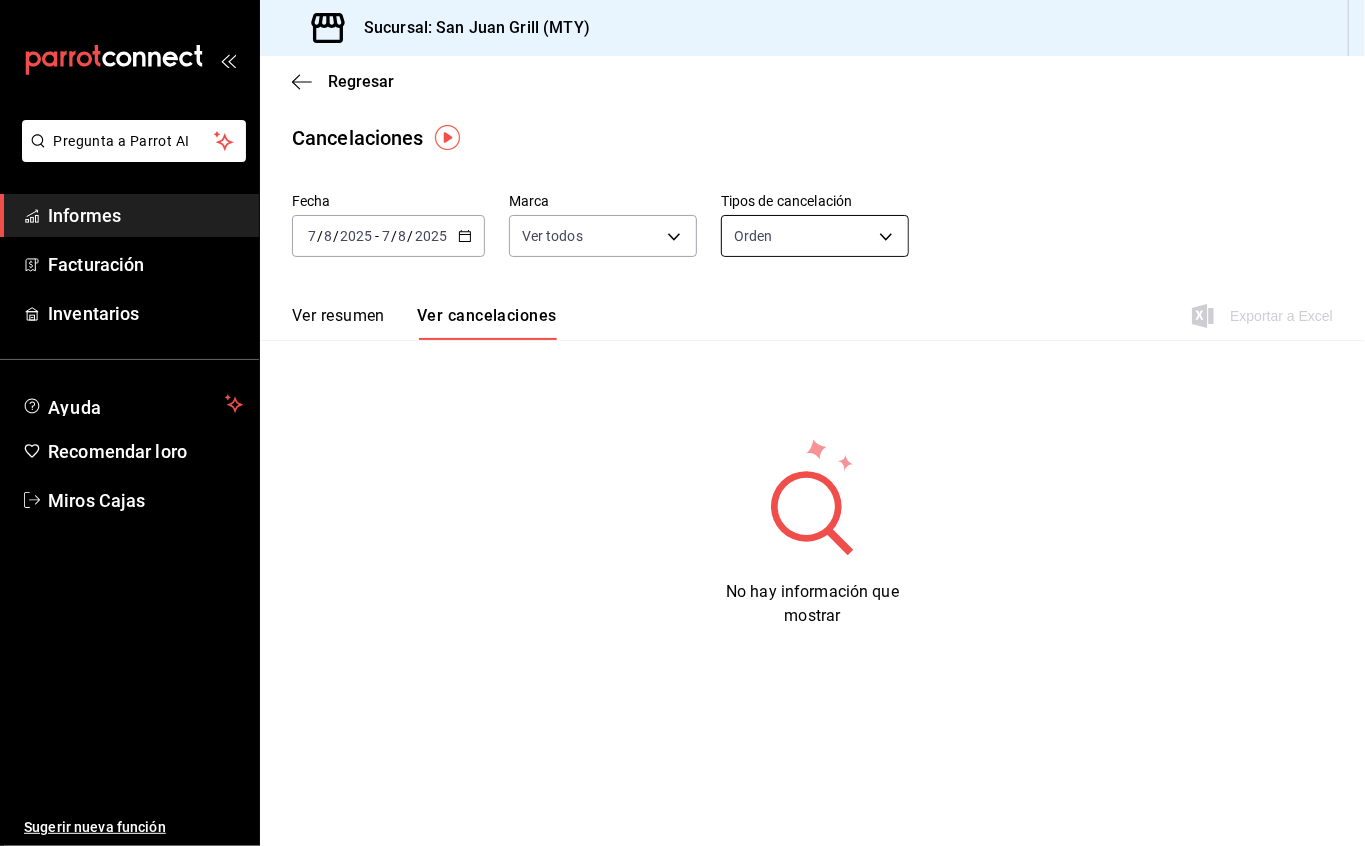 click on "Pregunta a Parrot AI Informes   Facturación   Inventarios   Ayuda Recomendar loro   Miros Cajas   Sugerir nueva función   Sucursal: San Juan Grill (MTY) Regresar Cancelaciones Fecha 2025-08-07 7 / 8 / 2025 - 2025-08-07 7 / 8 / 2025 Marca Ver todos [object Object] Tipos de cancelación Orden ORDER Ver resumen Ver cancelaciones Exportar a Excel No hay información que mostrar Texto original Valora esta traducción Tu opinión servirá para ayudar a mejorar el Traductor de Google Pregunta a Parrot AI Informes   Facturación   Inventarios   Ayuda Recomendar loro   Miros Cajas   Sugerir nueva función   GANA 1 MES GRATIS EN TU SUSCRIPCIÓN AQUÍ ¿Recuerdas cómo empezó tu restaurante? Hoy puedes ayudar a un colega a tener el mismo cambio que tú viviste. Recomienda Parrot directamente desde tu Portal Administrador. Es fácil y rápido. 🎁 Por cada restaurante que se una, ganas 1 mes gratis. Ver video tutorial Ir a un video Visitar centro de ayuda (81) 2046 6363 soporte@parrotsoftware.io (81) 2046 6363" at bounding box center (682, 423) 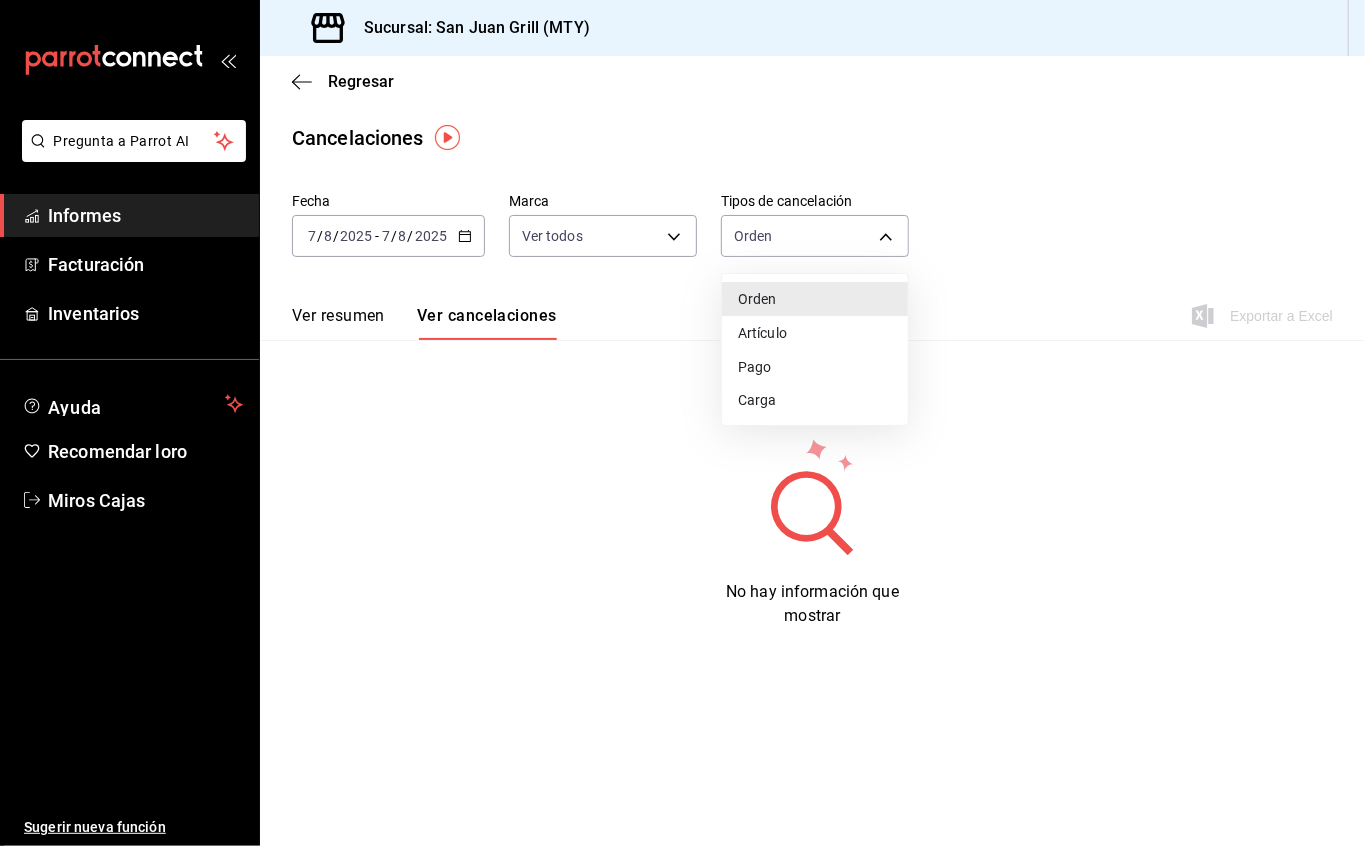 click on "Artículo" at bounding box center (815, 333) 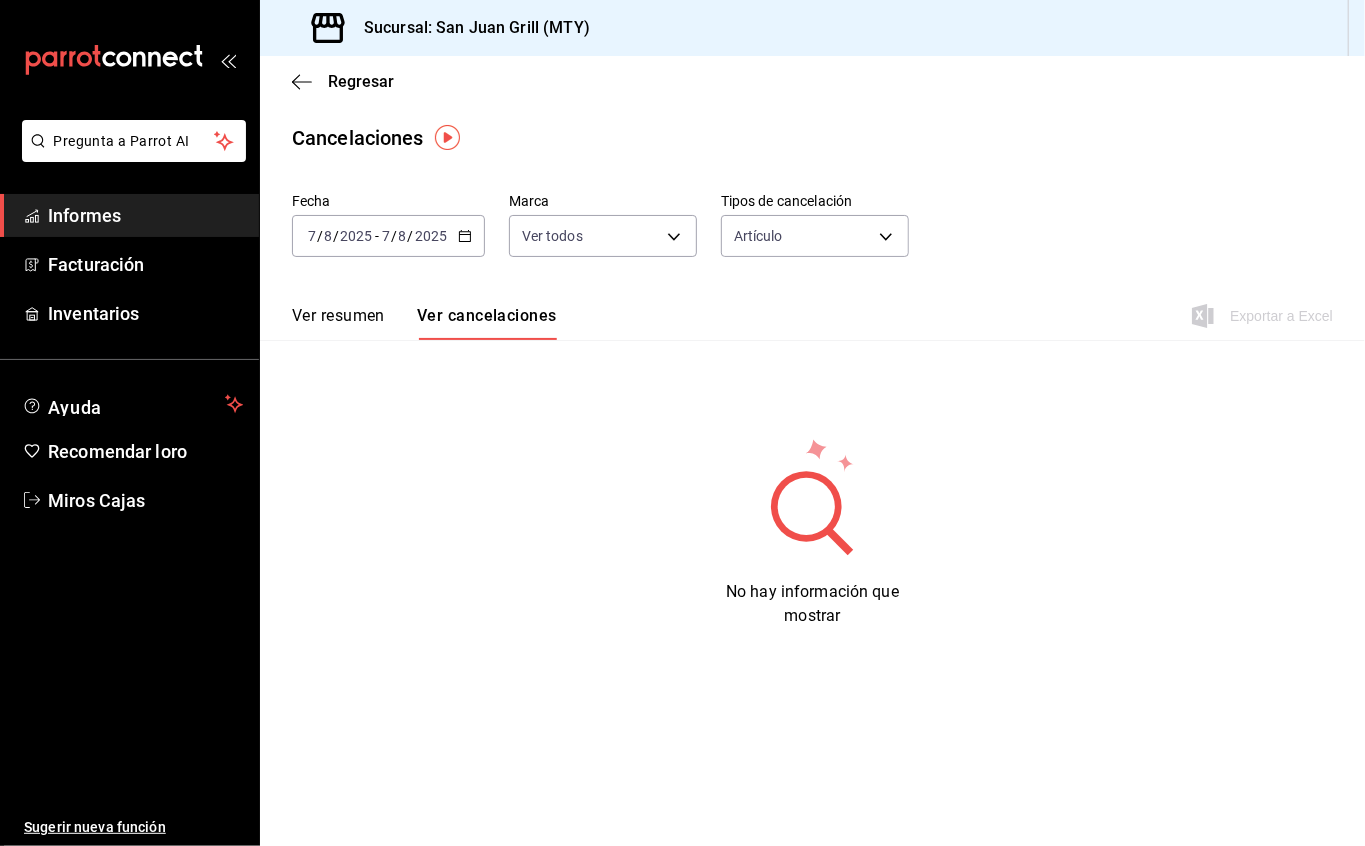 click on "Ver resumen" at bounding box center (338, 315) 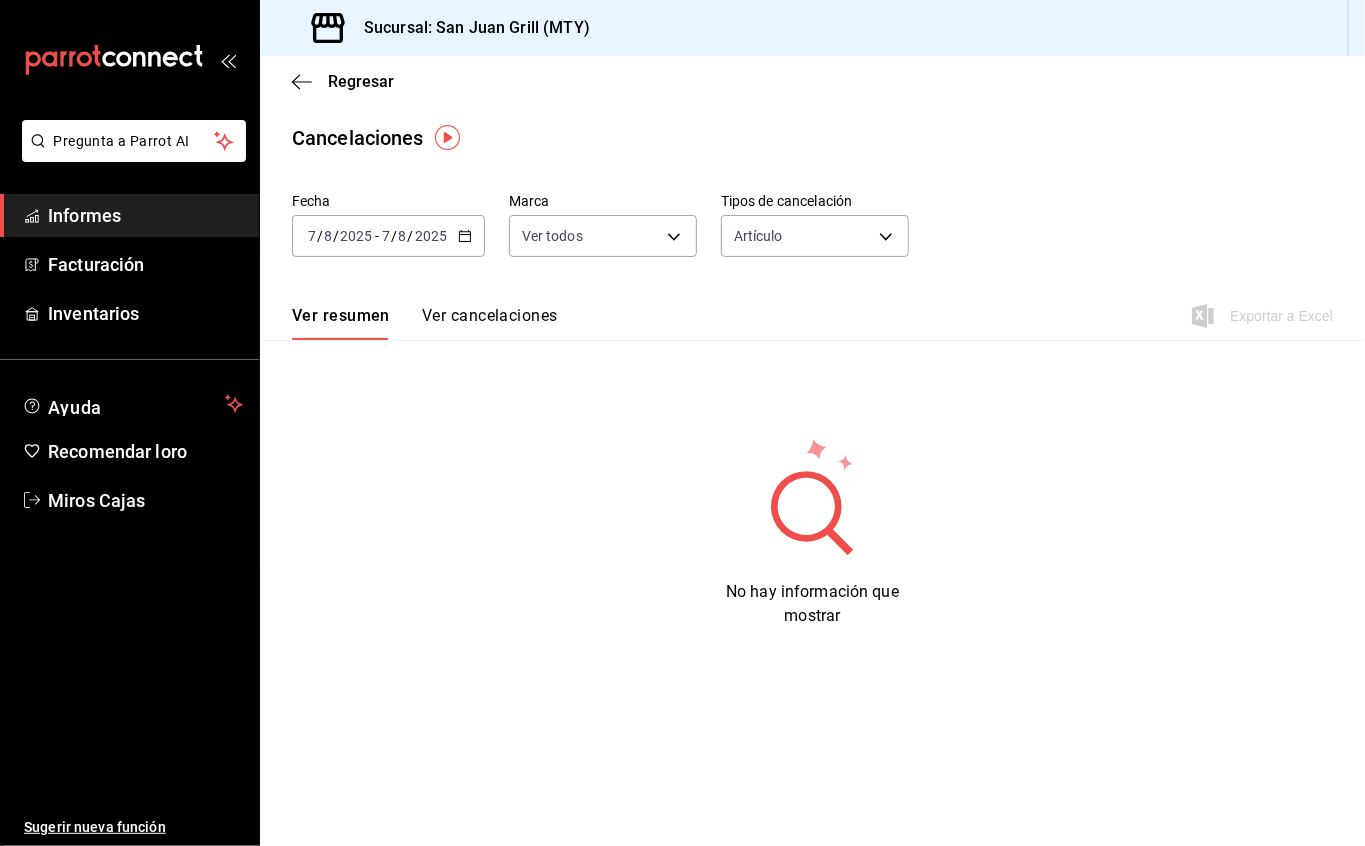 click on "Ver cancelaciones" at bounding box center (490, 315) 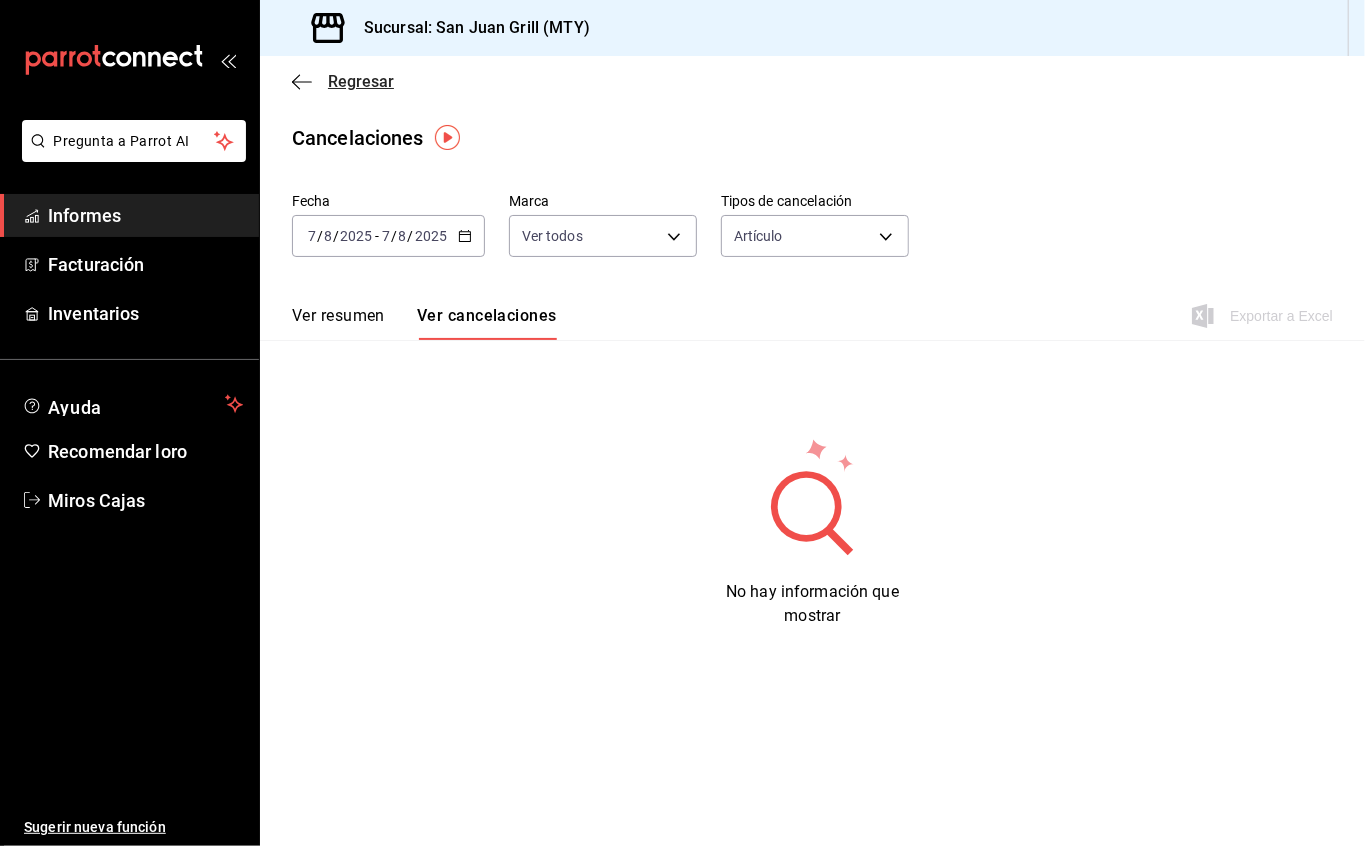 click 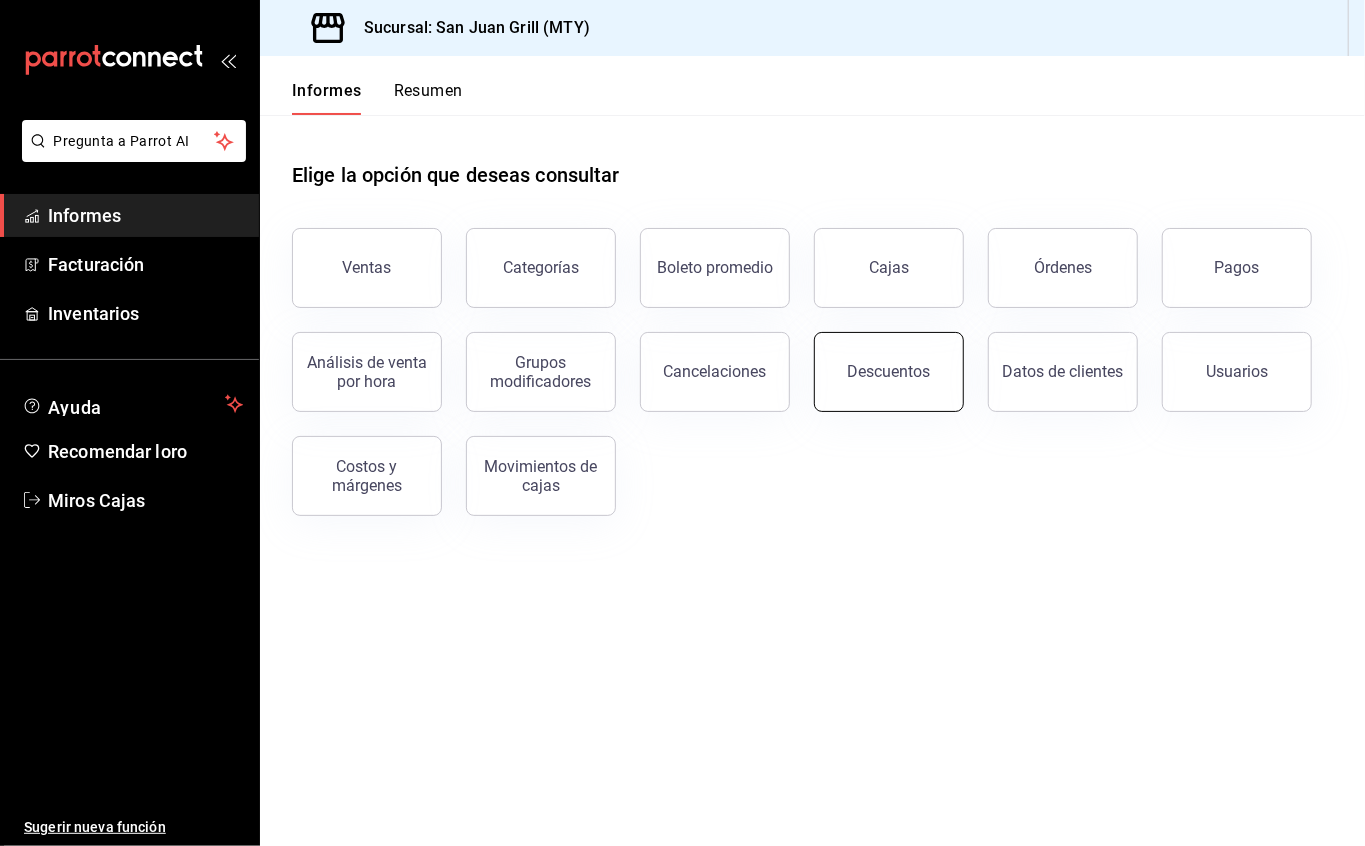 click on "Descuentos" at bounding box center [889, 371] 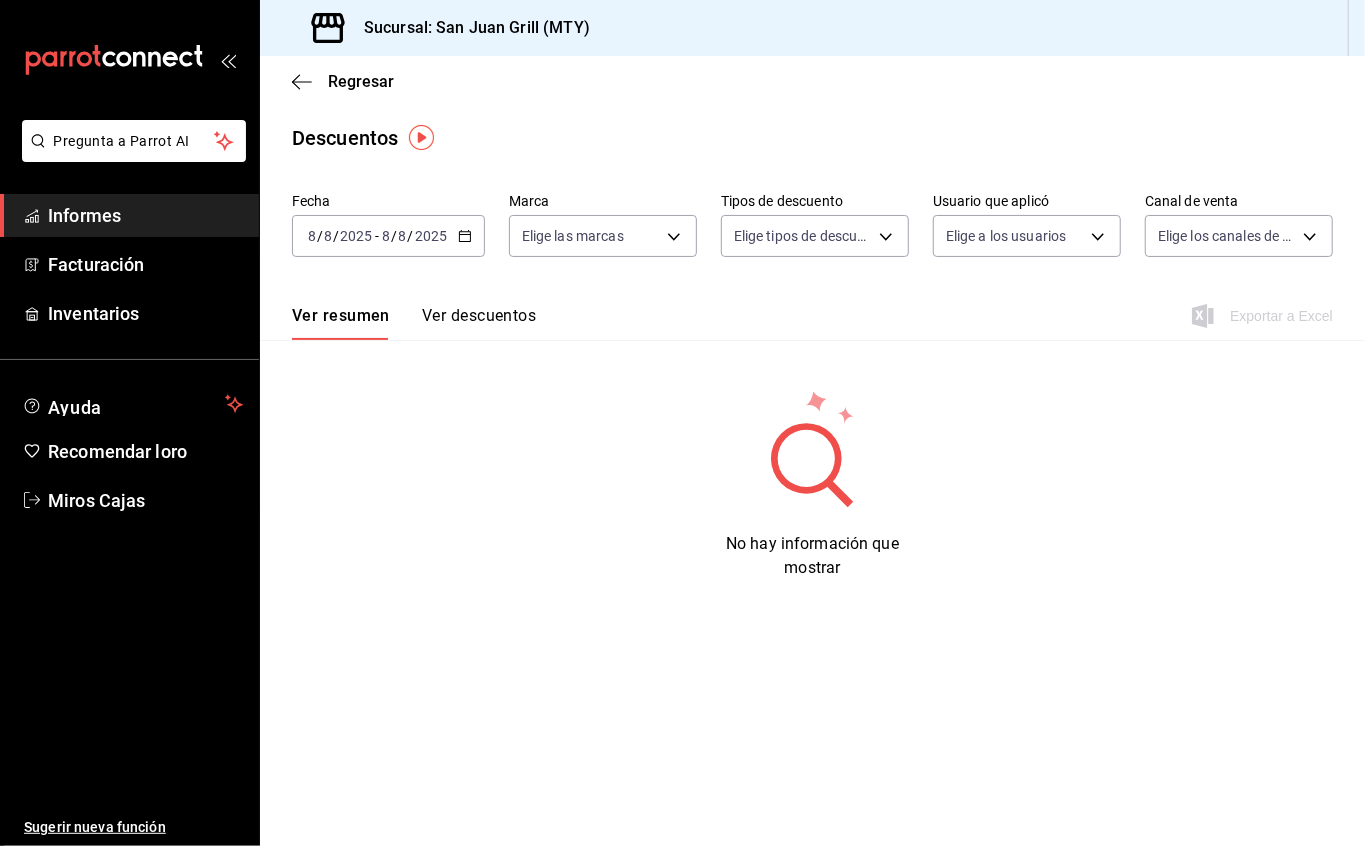click 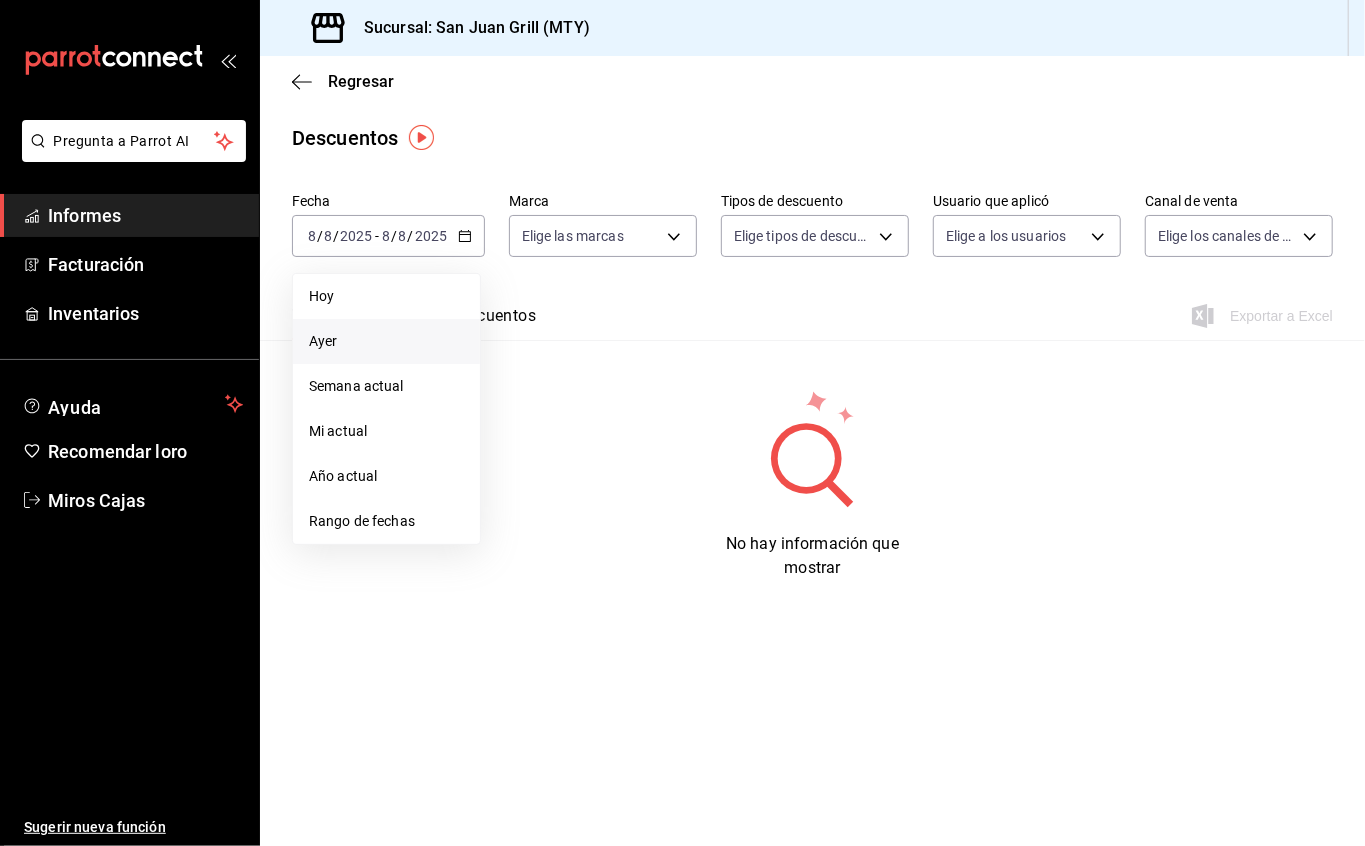 click on "Ayer" at bounding box center [386, 341] 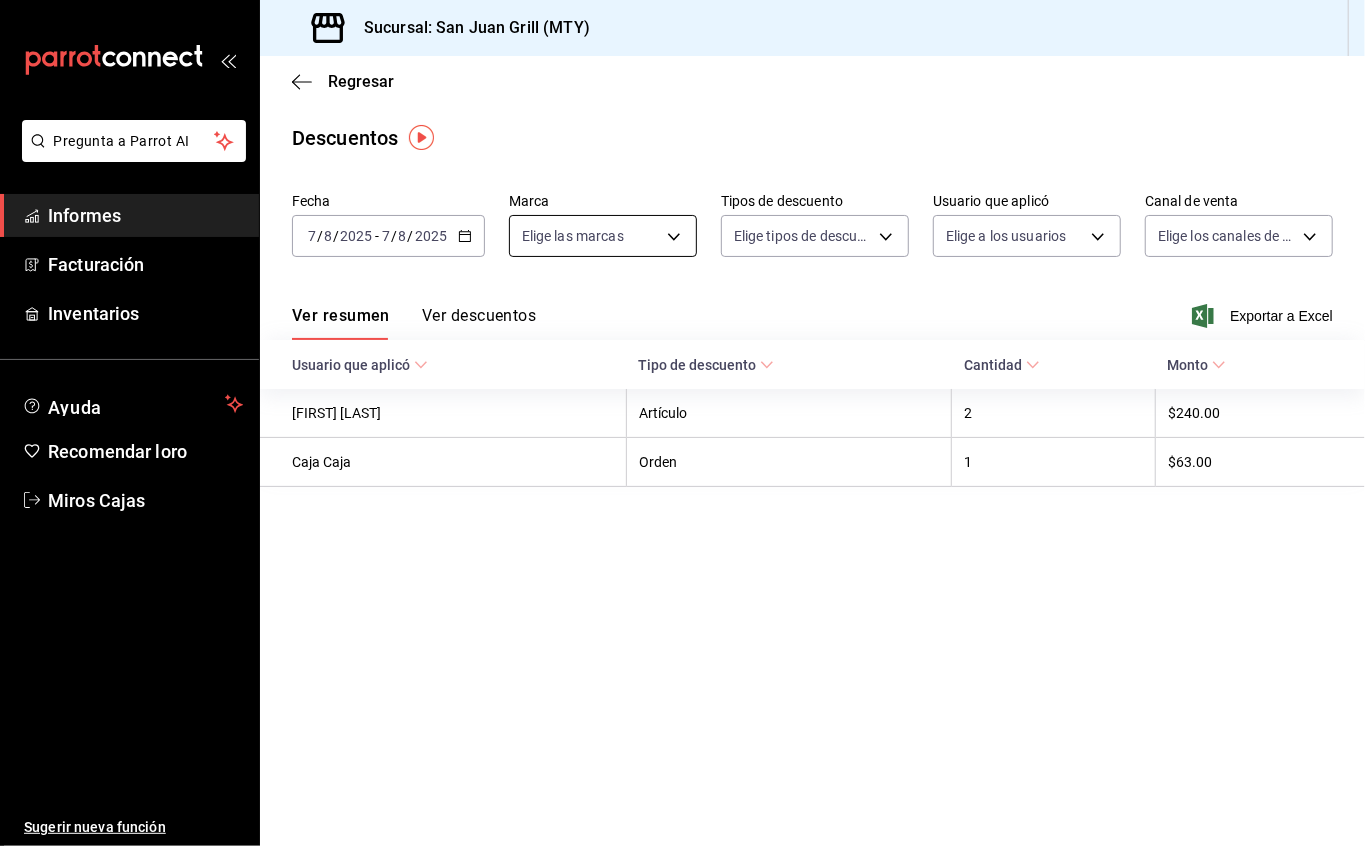 click on "Pregunta a Parrot AI Informes   Facturación   Inventarios   Ayuda Recomendar loro   Miros Cajas   Sugerir nueva función   Sucursal: San Juan Grill (MTY) Regresar Descuentos Fecha 2025-08-07 7 / 8 / 2025 - 2025-08-07 7 / 8 / 2025 Marca Elige las marcas Tipos de descuento Elige tipos de descuento Usuario que aplicó Elige a los usuarios Canal de venta Elige los canales de venta Ver resumen Ver descuentos Exportar a Excel Usuario que aplicó Tipo de descuento Cantidad Monto [FIRST] [LAST] Artículo 2 $240.00 Caja Caja Orden 1 $63.00 Texto original Valora esta traducción Tu opinión servirá para ayudar a mejorar el Traductor de Google Pregunta a Parrot AI Informes   Facturación   Inventarios   Ayuda Recomendar loro   Miros Cajas   Sugerir nueva función   GANA 1 MES GRATIS EN TU SUSCRIPCIÓN AQUÍ Ver video tutorial Ir a un video Visitar centro de ayuda (81) 2046 6363 soporte@parrotsoftware.io Visitar centro de ayuda (81) 2046 6363" at bounding box center (682, 423) 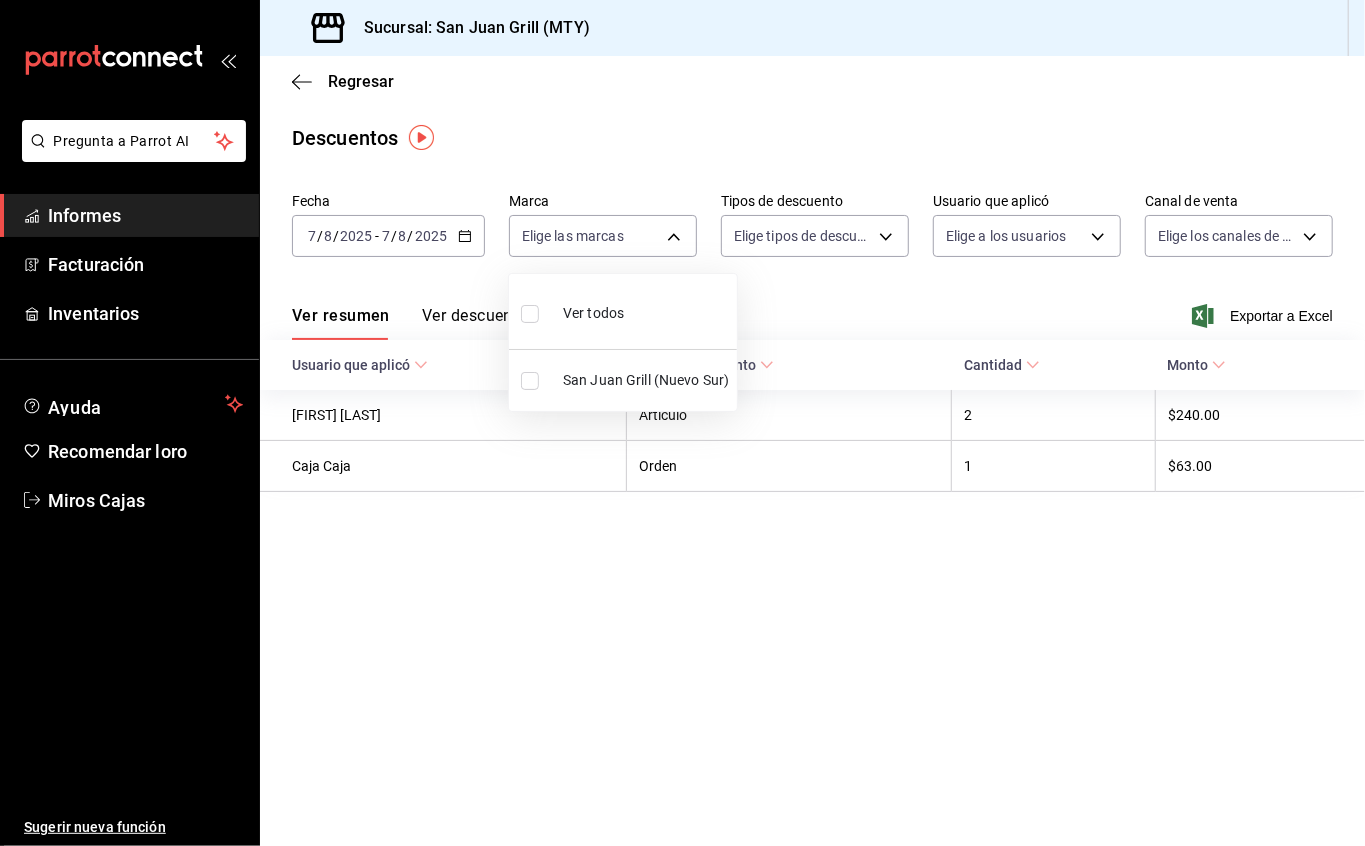 click on "Ver todos" at bounding box center (623, 311) 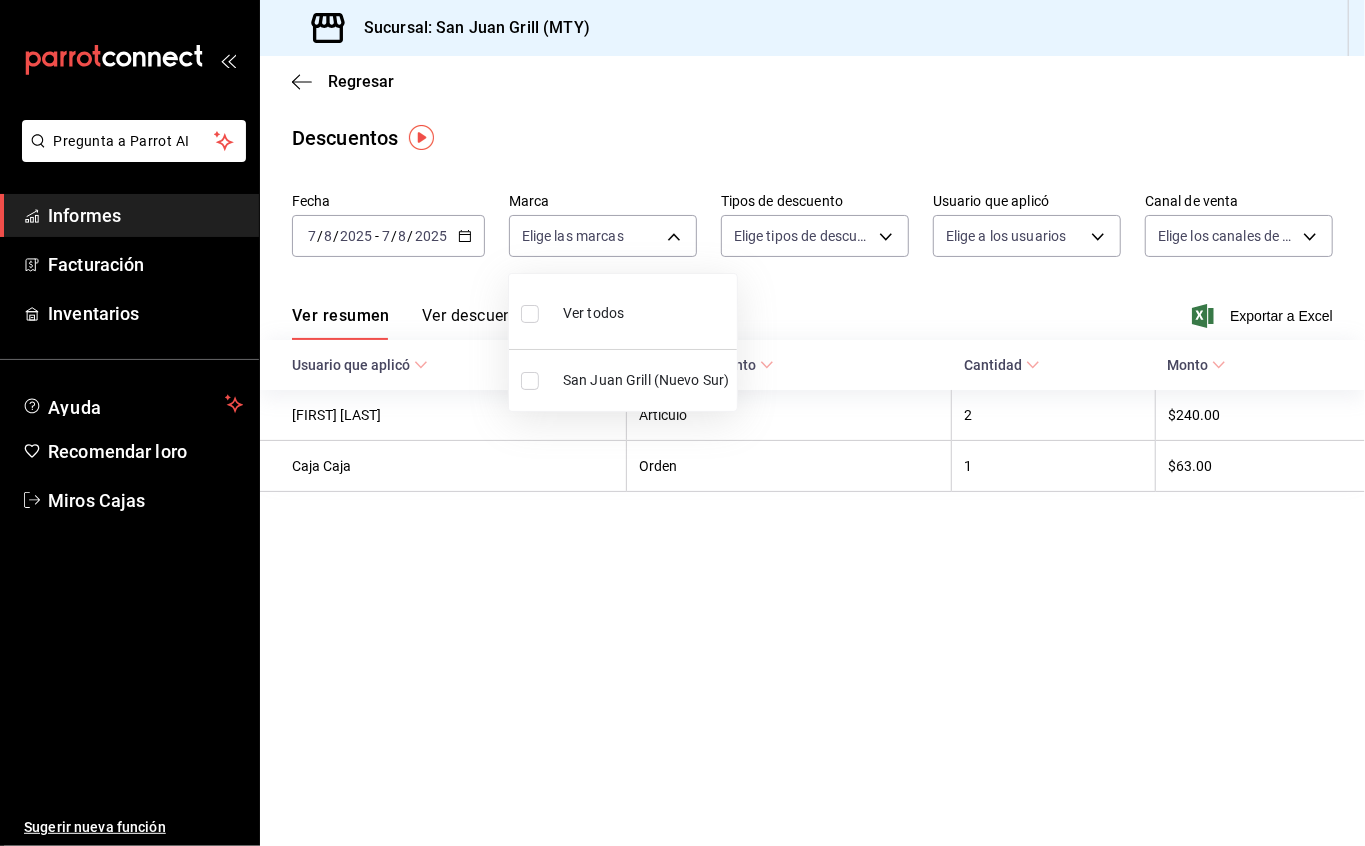 checkbox on "true" 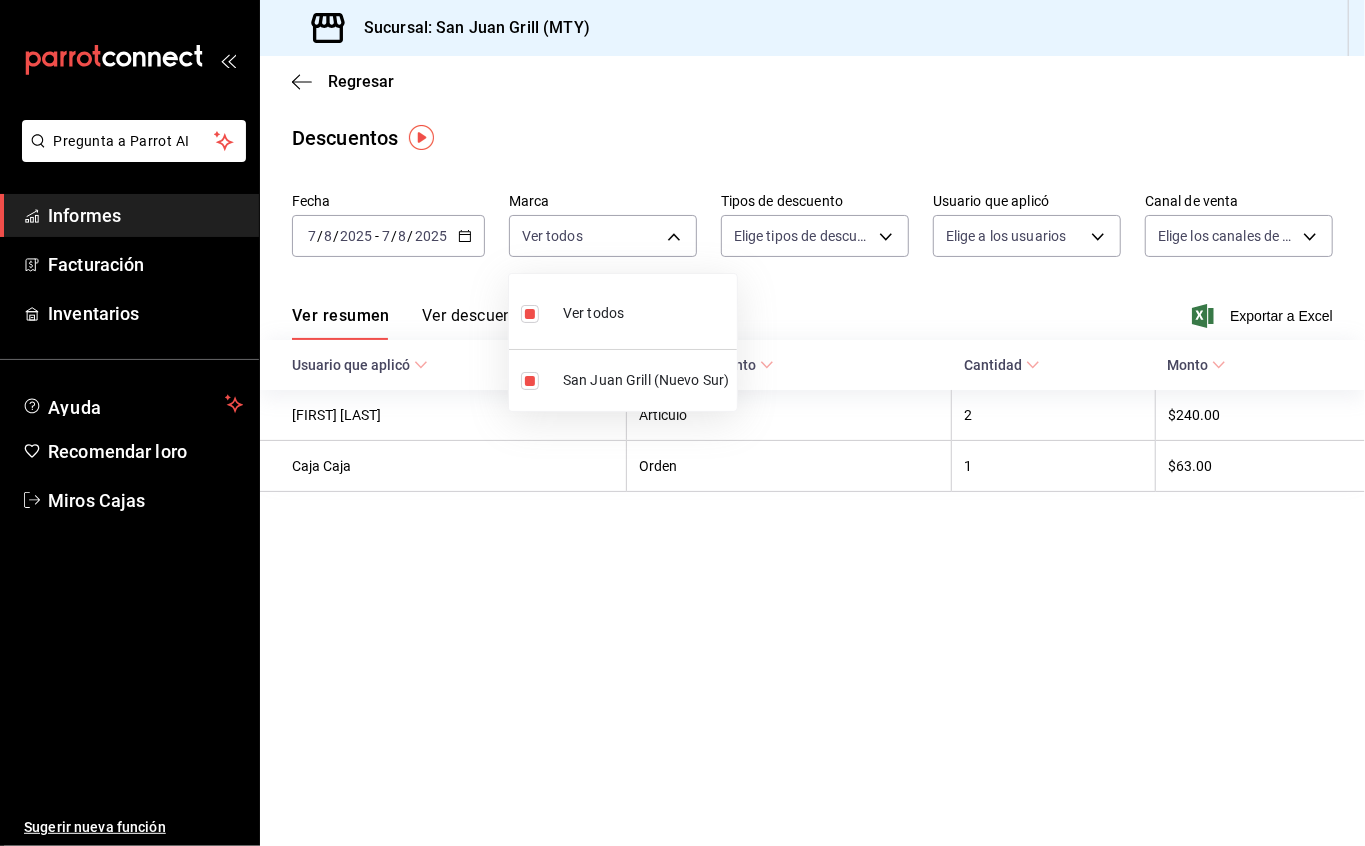 click at bounding box center [682, 423] 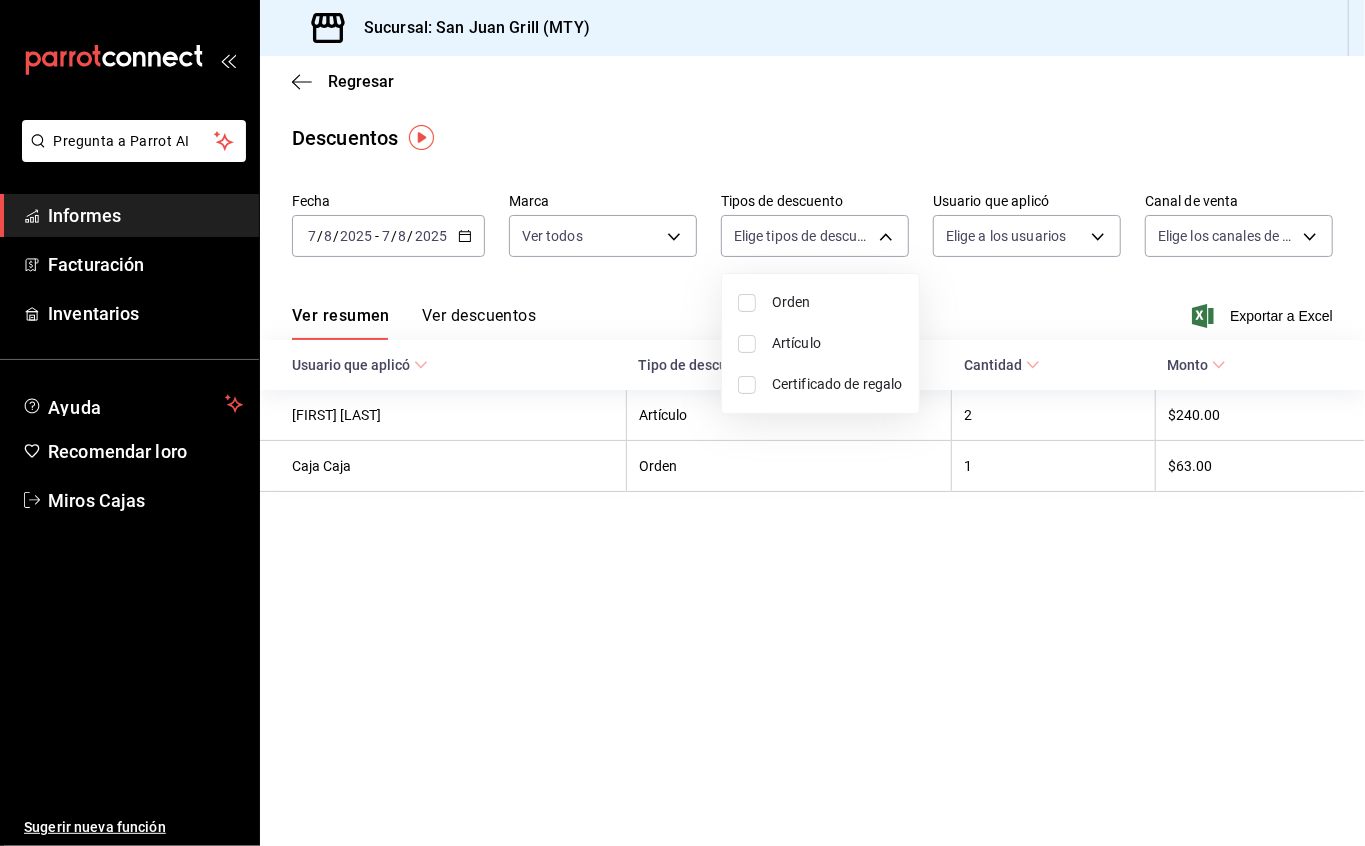 click on "Pregunta a Parrot AI Informes   Facturación   Inventarios   Ayuda Recomendar loro   Miros Cajas   Sugerir nueva función   Sucursal: San Juan Grill (MTY) Regresar Descuentos Fecha 2025-08-07 7 / 8 / 2025 - 2025-08-07 7 / 8 / 2025 Marca Ver todos 993182a7-2c84-4ec8-9ef4-4438dae30c02 Tipos de descuento Elige tipos de descuento Usuario que aplicó Elige a los usuarios Canal de venta Elige los canales de venta Ver resumen Ver descuentos Exportar a Excel Usuario que aplicó Tipo de descuento Cantidad Monto [FIRST] [LAST] Artículo 2 $240.00 Caja Caja Orden 1 $63.00 Texto original Valora esta traducción Tu opinión servirá para ayudar a mejorar el Traductor de Google Pregunta a Parrot AI Informes   Facturación   Inventarios   Ayuda Recomendar loro   Miros Cajas   Sugerir nueva función   GANA 1 MES GRATIS EN TU SUSCRIPCIÓN AQUÍ Ver video tutorial Ir a un video Visitar centro de ayuda (81) 2046 6363 soporte@parrotsoftware.io Visitar centro de ayuda (81) 2046 6363 Orden Artículo" at bounding box center [682, 423] 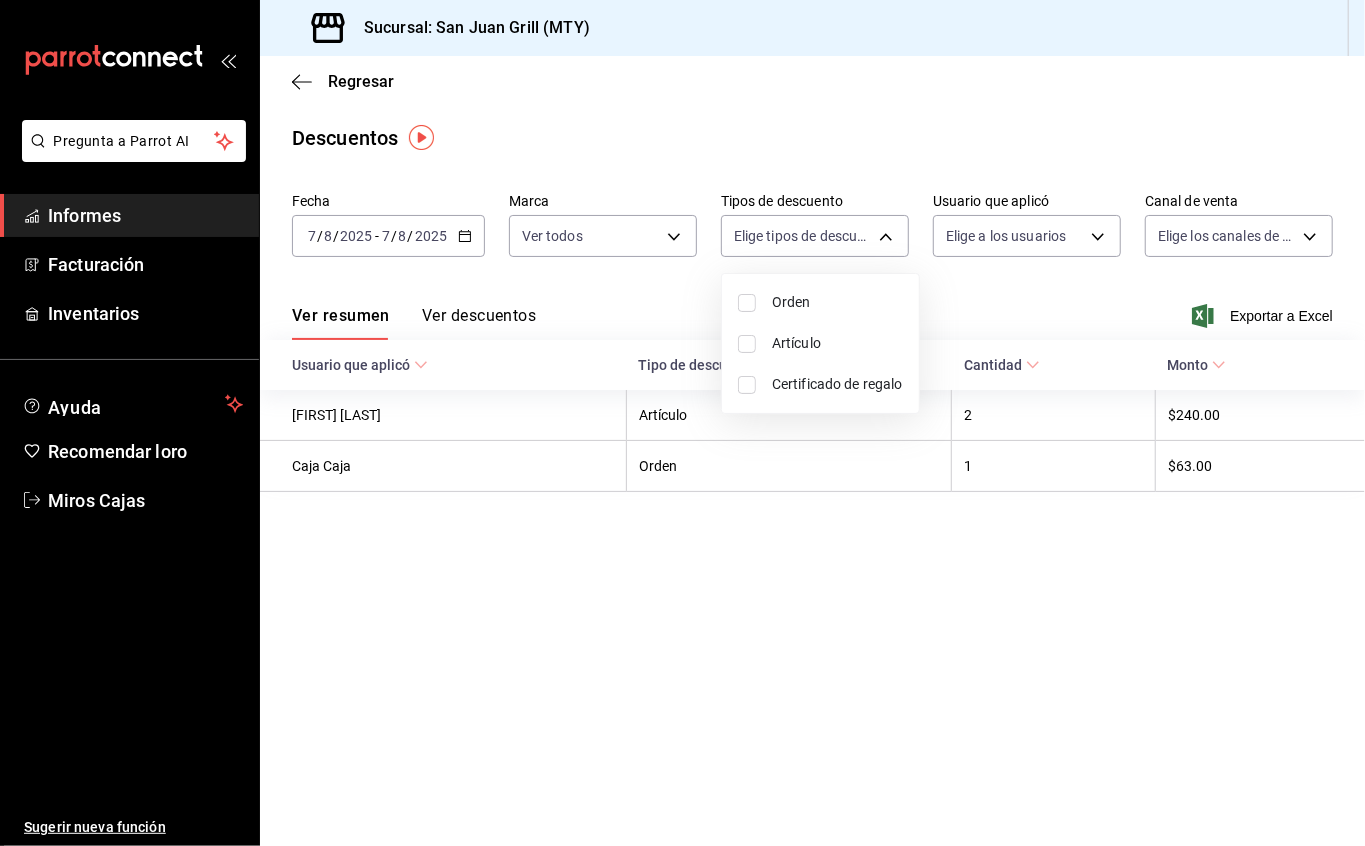 click on "Artículo" at bounding box center (837, 343) 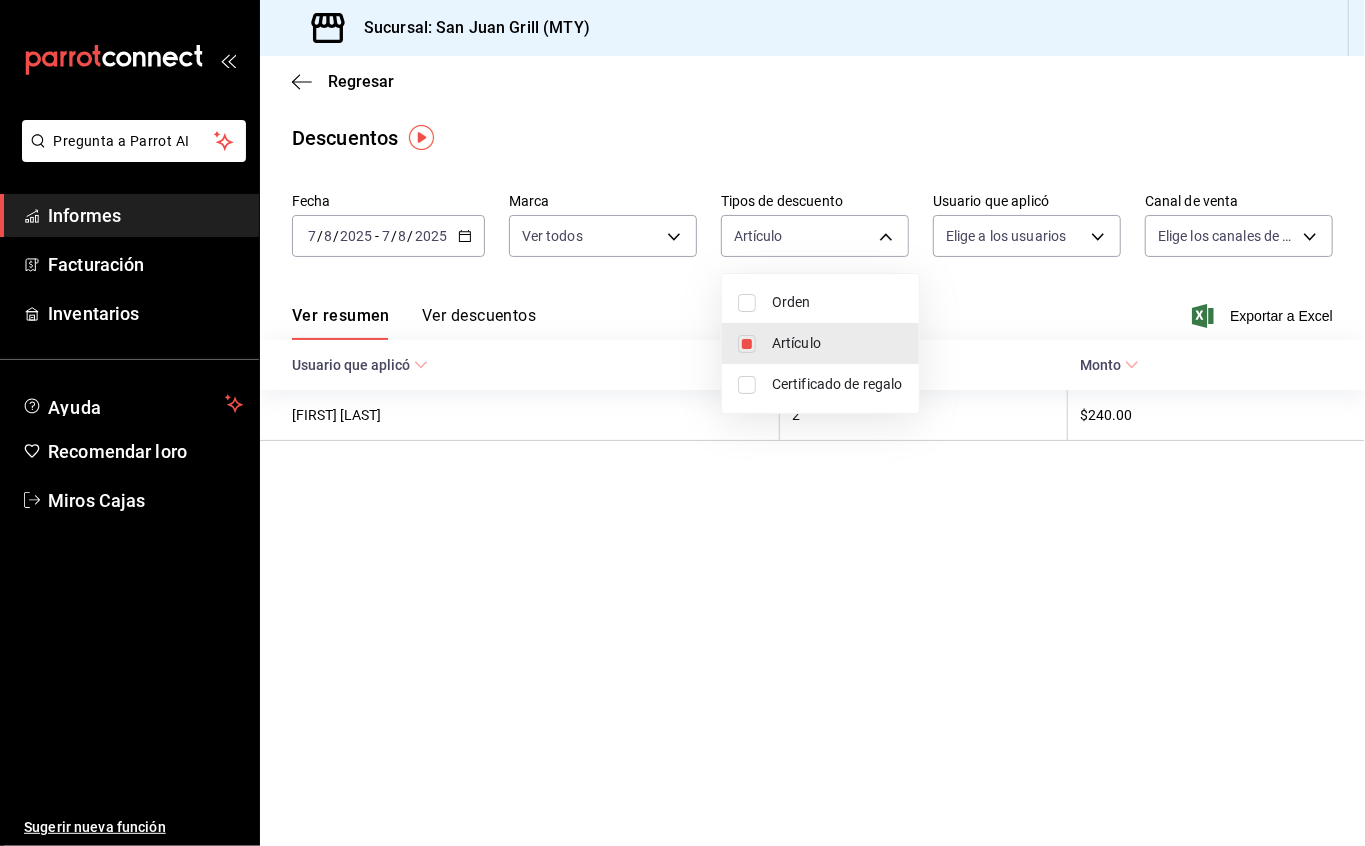 click at bounding box center [682, 423] 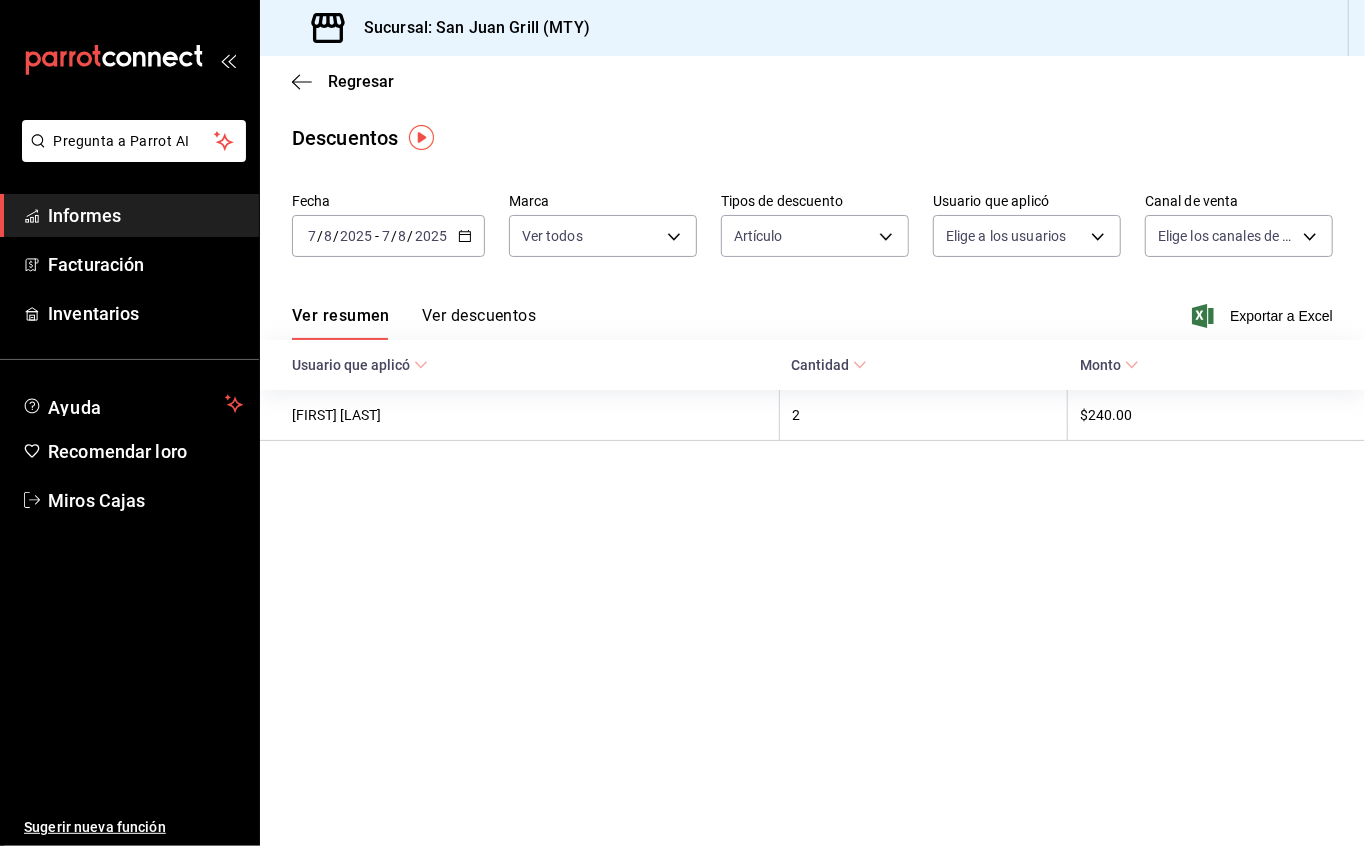 click on "Ver descuentos" at bounding box center [479, 315] 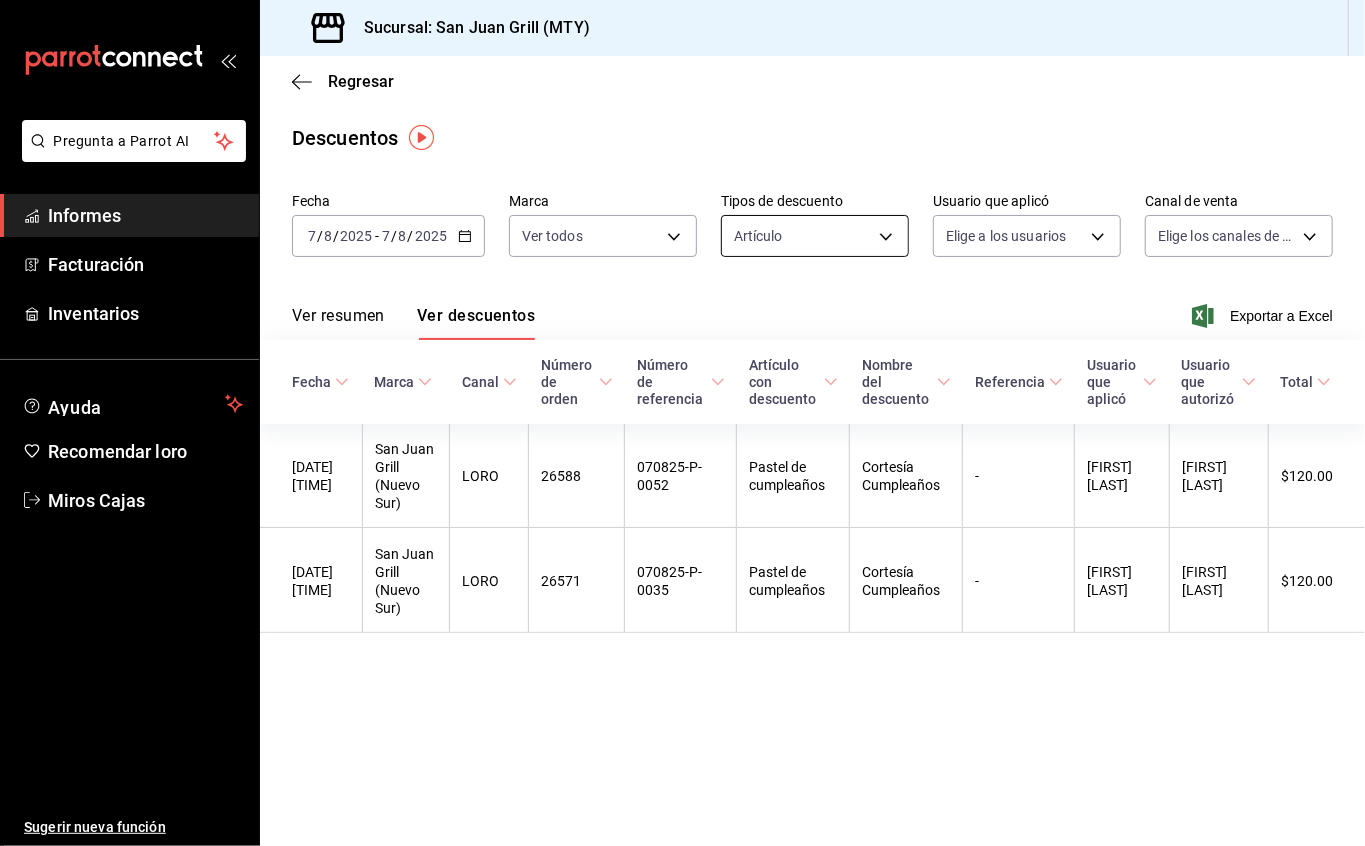 click on "Pregunta a Parrot AI Informes   Facturación   Inventarios   Ayuda Recomendar loro   Miros Cajas   Sugerir nueva función   Sucursal: San Juan Grill (MTY) Regresar Descuentos Fecha 2025-08-07 7 / 8 / 2025 - 2025-08-07 7 / 8 / 2025 Marca Ver todos 993182a7-2c84-4ec8-9ef4-4438dae30c02 Tipos de descuento Artículo ORDER_ITEM Usuario que aplicó Elige a los usuarios Canal de venta Elige los canales de venta Ver resumen Ver descuentos Exportar a Excel Fecha Marca Canal Número de orden Número de referencia Artículo con descuento Nombre del descuento Referencia Usuario que aplicó Usuario que autorizó Total 08/07/2025 23:30 San Juan Grill (Nuevo Sur) LORO 26588 070825-P-0052 Pastel de cumpleaños Cortesía Cumpleaños - [FIRST] [LAST] [FIRST] [LAST] $120.00 08/07/2025 21:20 San Juan Grill (Nuevo Sur) LORO 26571 070825-P-0035 Pastel de cumpleaños Cortesía Cumpleaños - [FIRST] [LAST] [FIRST] [LAST] $120.00 Texto original Valora esta traducción Tu opinión servirá para ayudar a mejorar el Traductor de Google Informes" at bounding box center [682, 423] 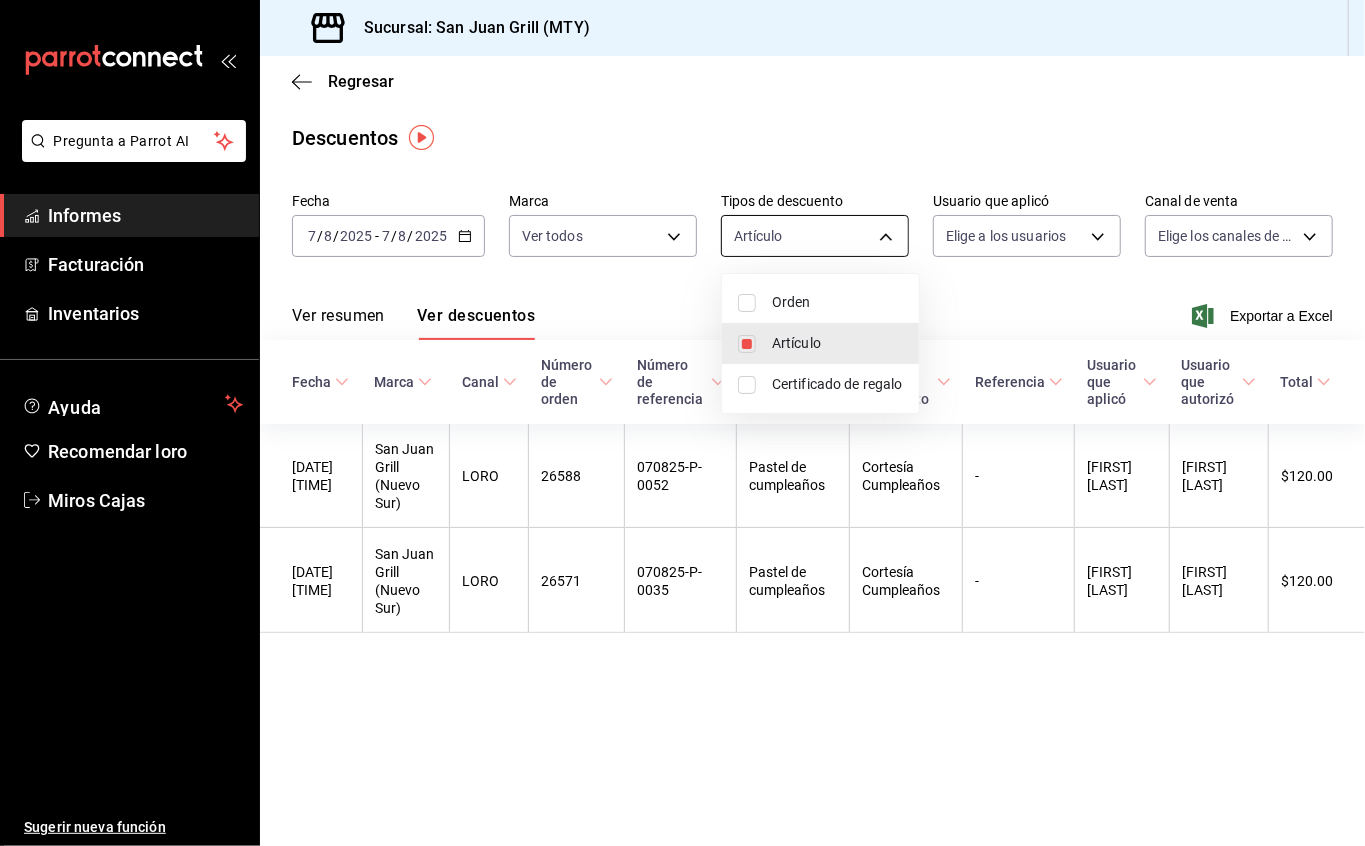 click at bounding box center (682, 423) 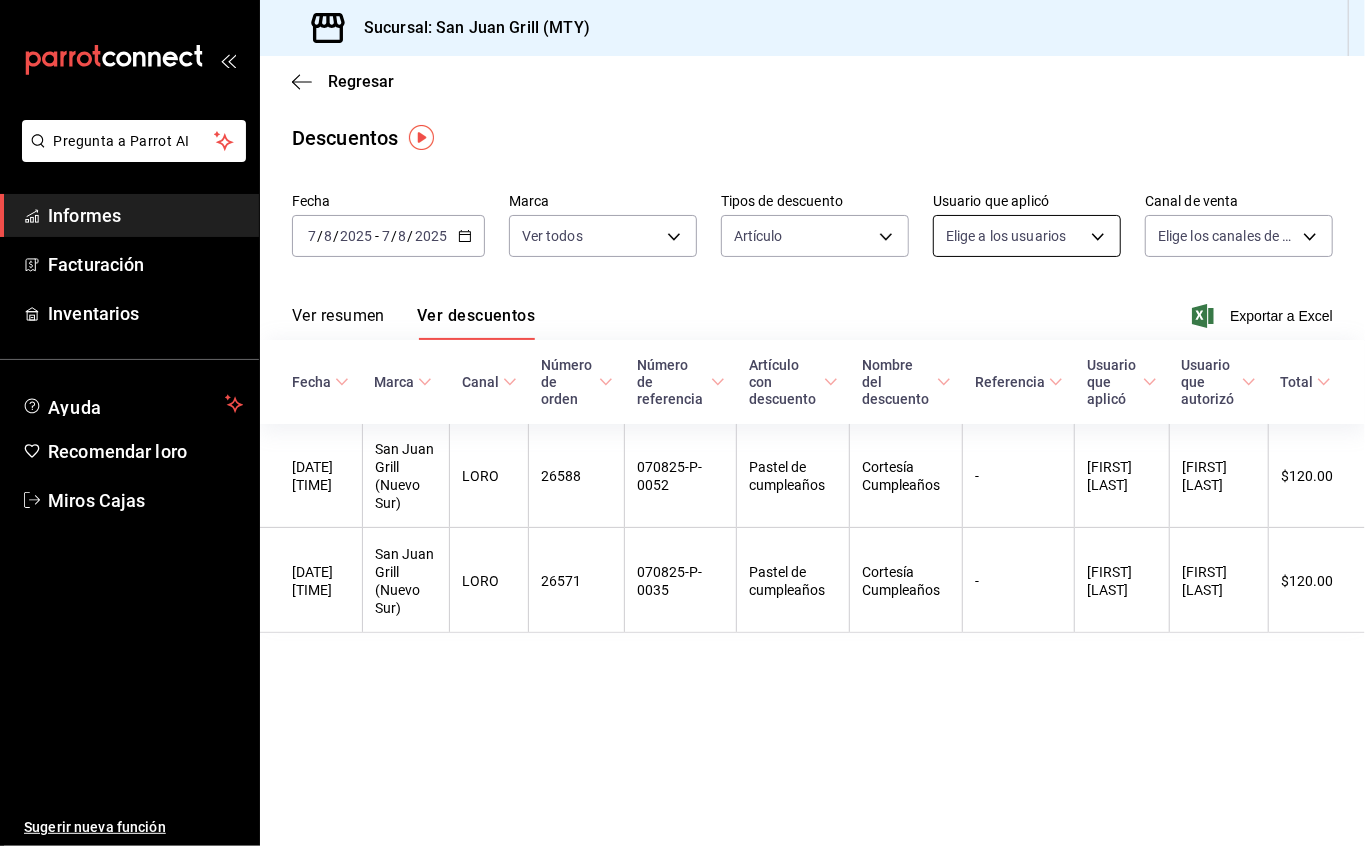 click on "Pregunta a Parrot AI Informes   Facturación   Inventarios   Ayuda Recomendar loro   Miros Cajas   Sugerir nueva función   Sucursal: San Juan Grill (MTY) Regresar Descuentos Fecha 2025-08-07 7 / 8 / 2025 - 2025-08-07 7 / 8 / 2025 Marca Ver todos 993182a7-2c84-4ec8-9ef4-4438dae30c02 Tipos de descuento Artículo ORDER_ITEM Usuario que aplicó Elige a los usuarios Canal de venta Elige los canales de venta Ver resumen Ver descuentos Exportar a Excel Fecha Marca Canal Número de orden Número de referencia Artículo con descuento Nombre del descuento Referencia Usuario que aplicó Usuario que autorizó Total 08/07/2025 23:30 San Juan Grill (Nuevo Sur) LORO 26588 070825-P-0052 Pastel de cumpleaños Cortesía Cumpleaños - [FIRST] [LAST] [FIRST] [LAST] $120.00 08/07/2025 21:20 San Juan Grill (Nuevo Sur) LORO 26571 070825-P-0035 Pastel de cumpleaños Cortesía Cumpleaños - [FIRST] [LAST] [FIRST] [LAST] $120.00 Texto original Valora esta traducción Tu opinión servirá para ayudar a mejorar el Traductor de Google Informes" at bounding box center (682, 423) 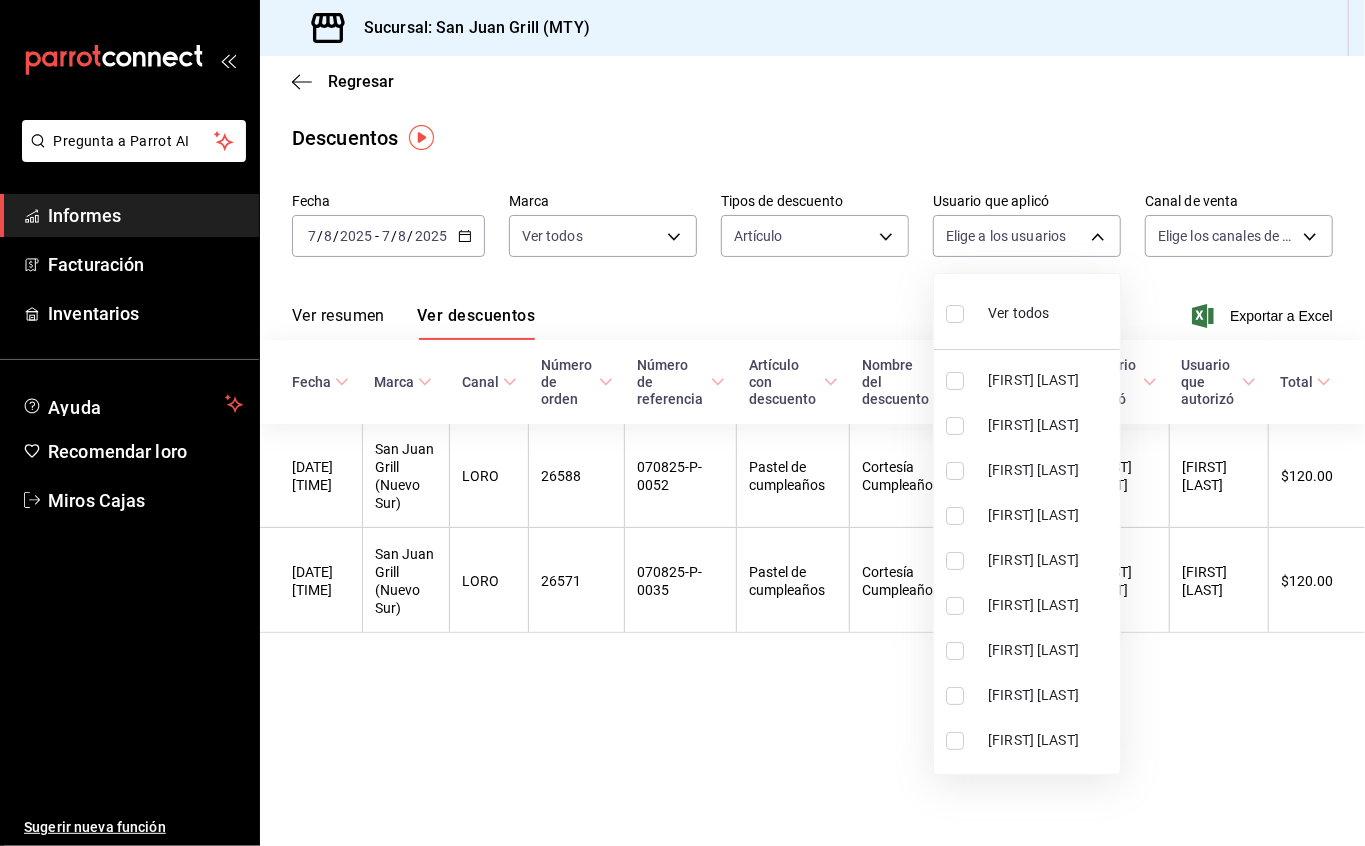 click at bounding box center (682, 423) 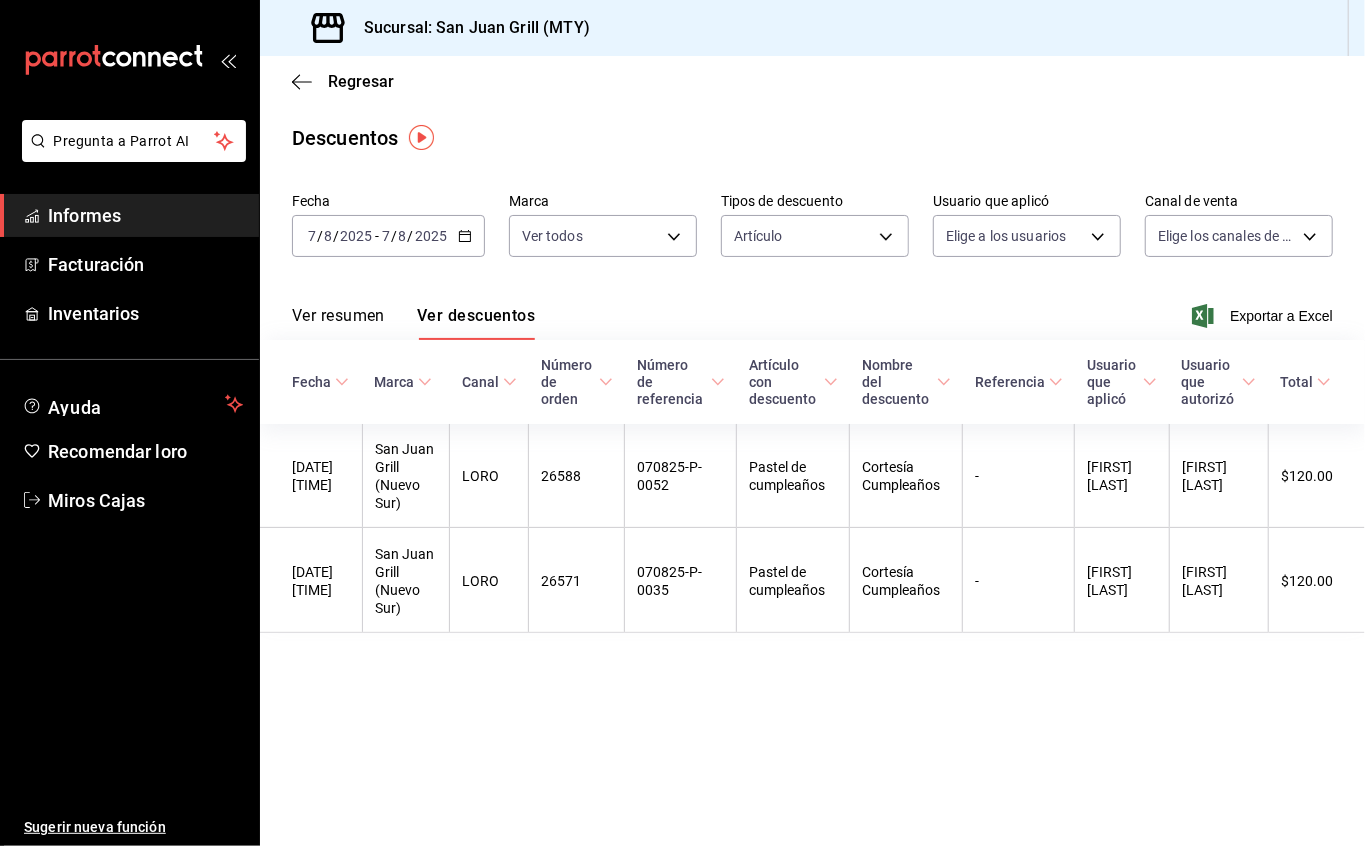 click on "Pregunta a Parrot AI Informes   Facturación   Inventarios   Ayuda Recomendar loro   Miros Cajas   Sugerir nueva función   Sucursal: San Juan Grill (MTY) Regresar Descuentos Fecha 2025-08-07 7 / 8 / 2025 - 2025-08-07 7 / 8 / 2025 Marca Ver todos 993182a7-2c84-4ec8-9ef4-4438dae30c02 Tipos de descuento Artículo ORDER_ITEM Usuario que aplicó Elige a los usuarios Canal de venta Elige los canales de venta Ver resumen Ver descuentos Exportar a Excel Fecha Marca Canal Número de orden Número de referencia Artículo con descuento Nombre del descuento Referencia Usuario que aplicó Usuario que autorizó Total 08/07/2025 23:30 San Juan Grill (Nuevo Sur) LORO 26588 070825-P-0052 Pastel de cumpleaños Cortesía Cumpleaños - [FIRST] [LAST] [FIRST] [LAST] $120.00 08/07/2025 21:20 San Juan Grill (Nuevo Sur) LORO 26571 070825-P-0035 Pastel de cumpleaños Cortesía Cumpleaños - [FIRST] [LAST] [FIRST] [LAST] $120.00 Texto original Valora esta traducción Tu opinión servirá para ayudar a mejorar el Traductor de Google Informes" at bounding box center [682, 423] 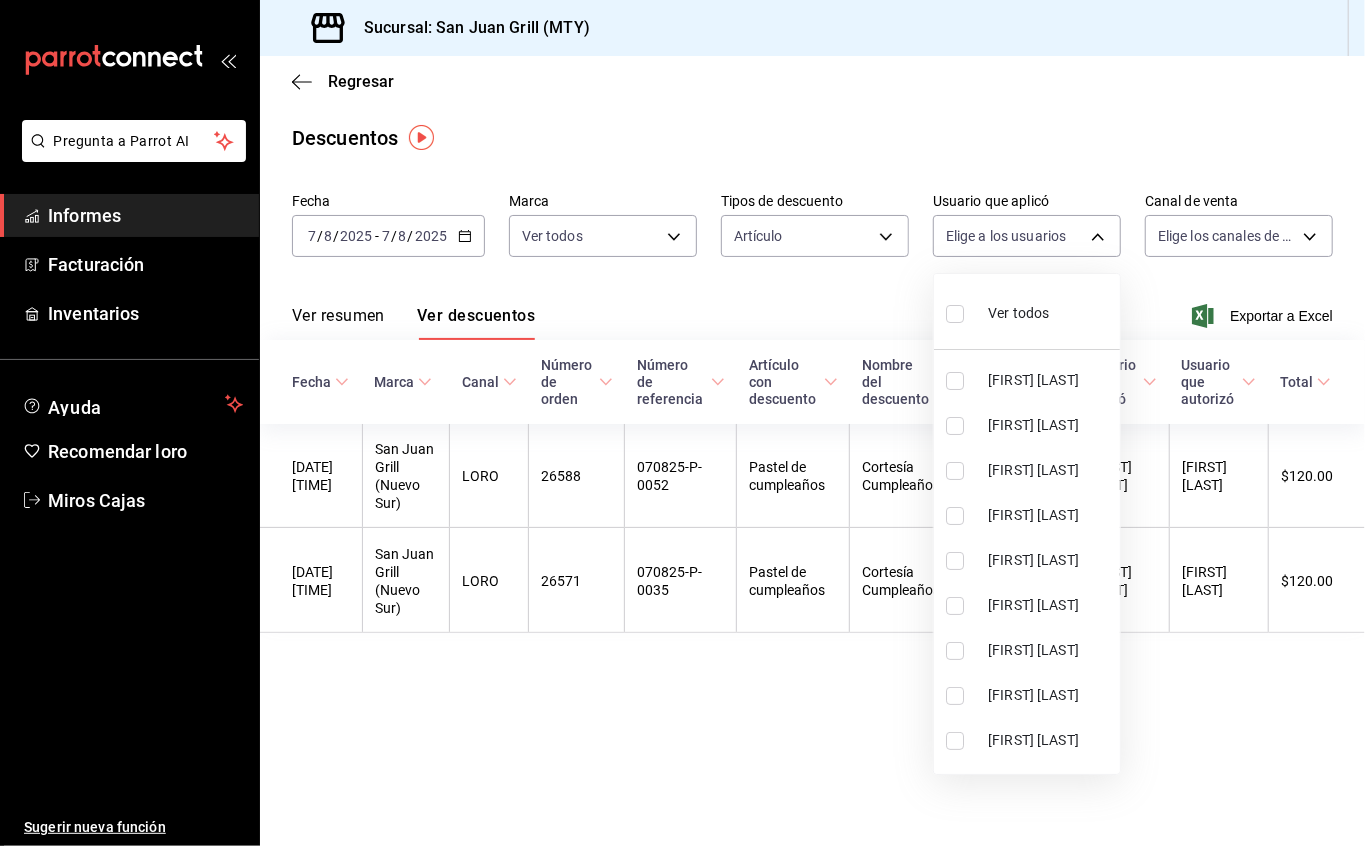 type on "40021348-4333-4fa6-8536-a711b381f5fb,72ab75f8-9eef-4a0b-a99a-9908cc246cd9,98308554-8a63-4c62-b912-38bae97e1cc1,ca5c5882-4960-46e1-b0e9-4ecf7143c89c,5ed42015-9a6e-4440-9777-4860bf1ed1de,c70e3f31-8960-4bf6-8fc6-1cf8ea02d0d9,71d66c13-99ed-42fd-b11d-c5146bcc6b01,367dad91-87bd-46de-8387-1c9aef7aea56,028b6269-ced0-4550-850b-6796f6d6f4fd,e2b40494-fd89-4e04-bbab-ed4b5648dfe1,b41a9f3a-97da-43bb-b076-fd779281f078,1ca50920-a95a-40e6-810b-675afc321f74,4bfff519-03c9-4c60-b111-60d5cd951c48,fc027c98-5f79-4c0b-9a20-7ef6af541c27,cb7c421c-c9cf-4a21-bc06-0112b5e070c0,be2c12c6-79be-48bc-8330-35425a732e18,0930eebf-26d3-4663-b9b5-f5f00852f0d6,d4191d22-d416-4c7b-99aa-2f232fd80fd9,be0ab25c-a283-43ff-8bd8-0d70f3a5f0e7,4649b4c9-0bf6-4127-a85f-f7ea3a151682,e03c3306-f8f2-48a1-b10f-7ea34f12dd23,0e27d321-ad4b-448c-b195-30424cb370ac,3533ac16-670c-40f5-81dd-0d6eb4044d1f,7c781b79-3138-4f76-9bf4-f72832af49a6,b1320840-784b-4193-854e-b182252defbf,3f9453a3-c467-4a0d-880e-f01ac1ffef31,69592920-6fe5-4a3e-84dc-20332e9eed4f,24f1da99-6bd3-4e6f-916..." 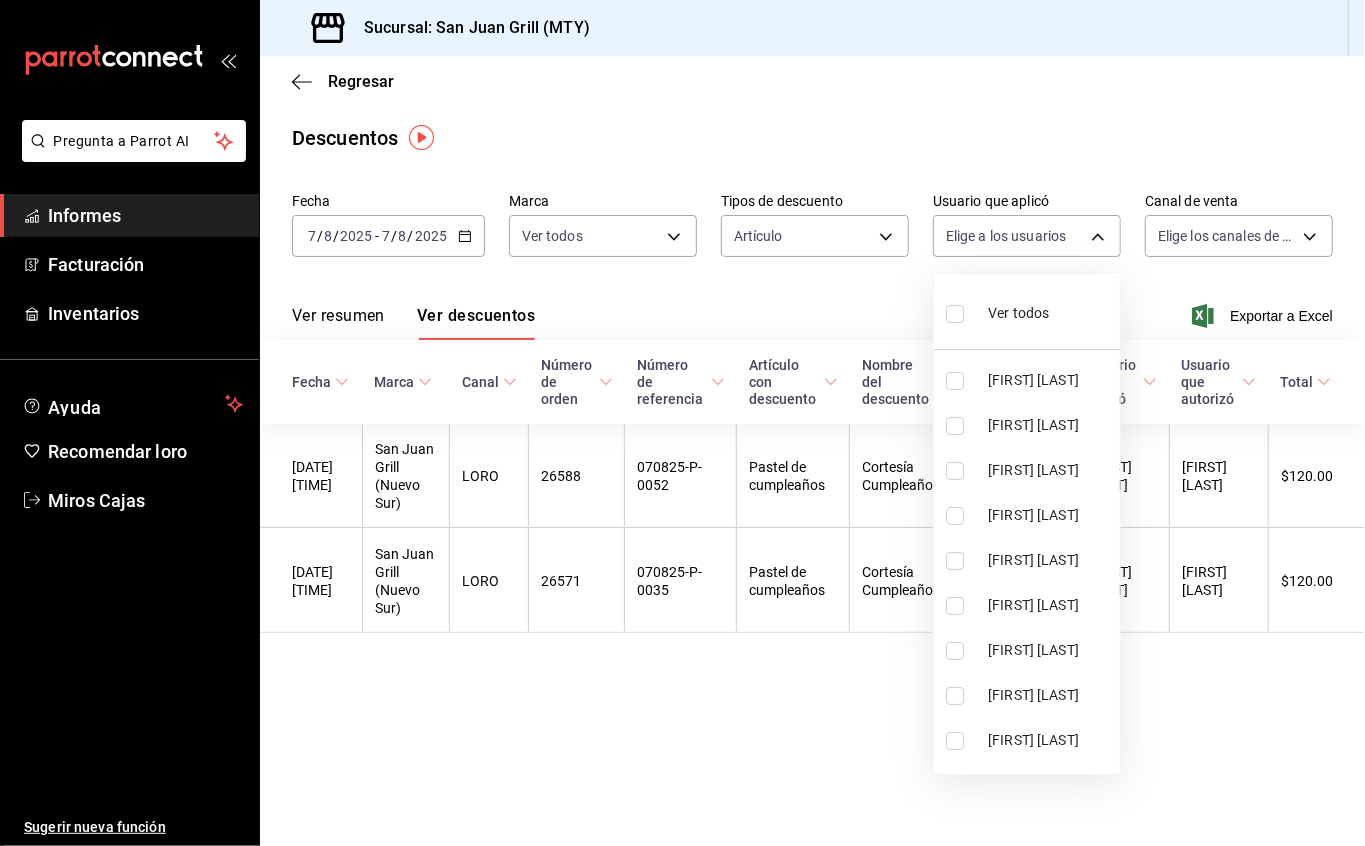 checkbox on "true" 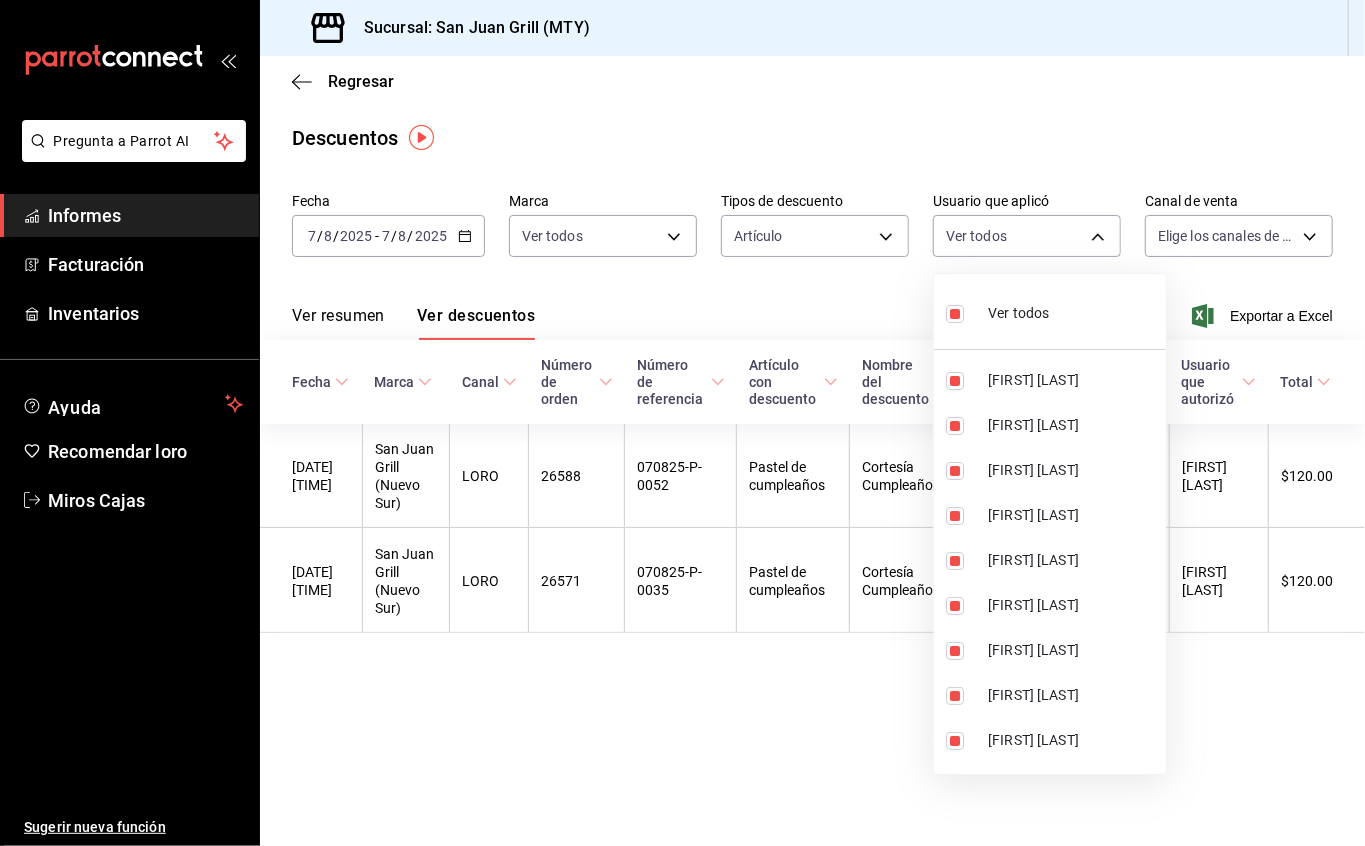 click at bounding box center (682, 423) 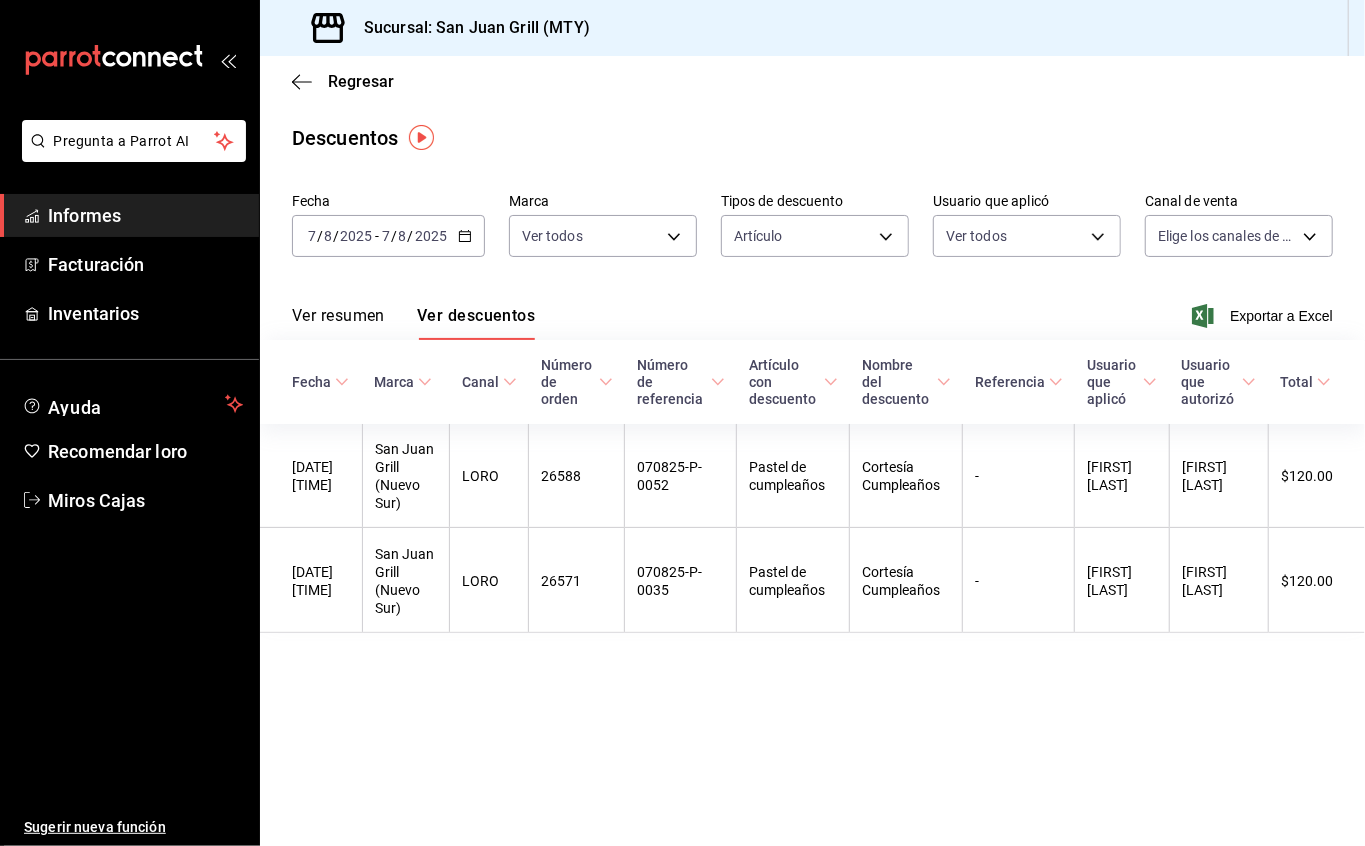 click on "Ver todos [FIRST] [LAST] [FIRST] [LAST] [FIRST] [LAST] [FIRST] [LAST] [FIRST] [LAST] [FIRST] [LAST] [FIRST] [LAST] [FIRST] [LAST] [FIRST] [LAST] [FIRST] [LAST] [FIRST] [LAST] Externo Caja Caja Miros Cajas [FIRST] [LAST] [FIRST] [LAST] [FIRST] [LAST] [FIRST] [LAST] [FIRST] [LAST] [FIRST] [LAST] [FIRST] [LAST] [FIRST] [LAST] [FIRST] [LAST] DLR de Aranza Superadministrador Parrot [FIRST] [LAST] [FIRST] [LAST] [FIRST] [LAST] Chef [LAST] [FIRST] [LAST] [FIRST] [LAST] [FIRST] [LAST]" at bounding box center (682, 423) 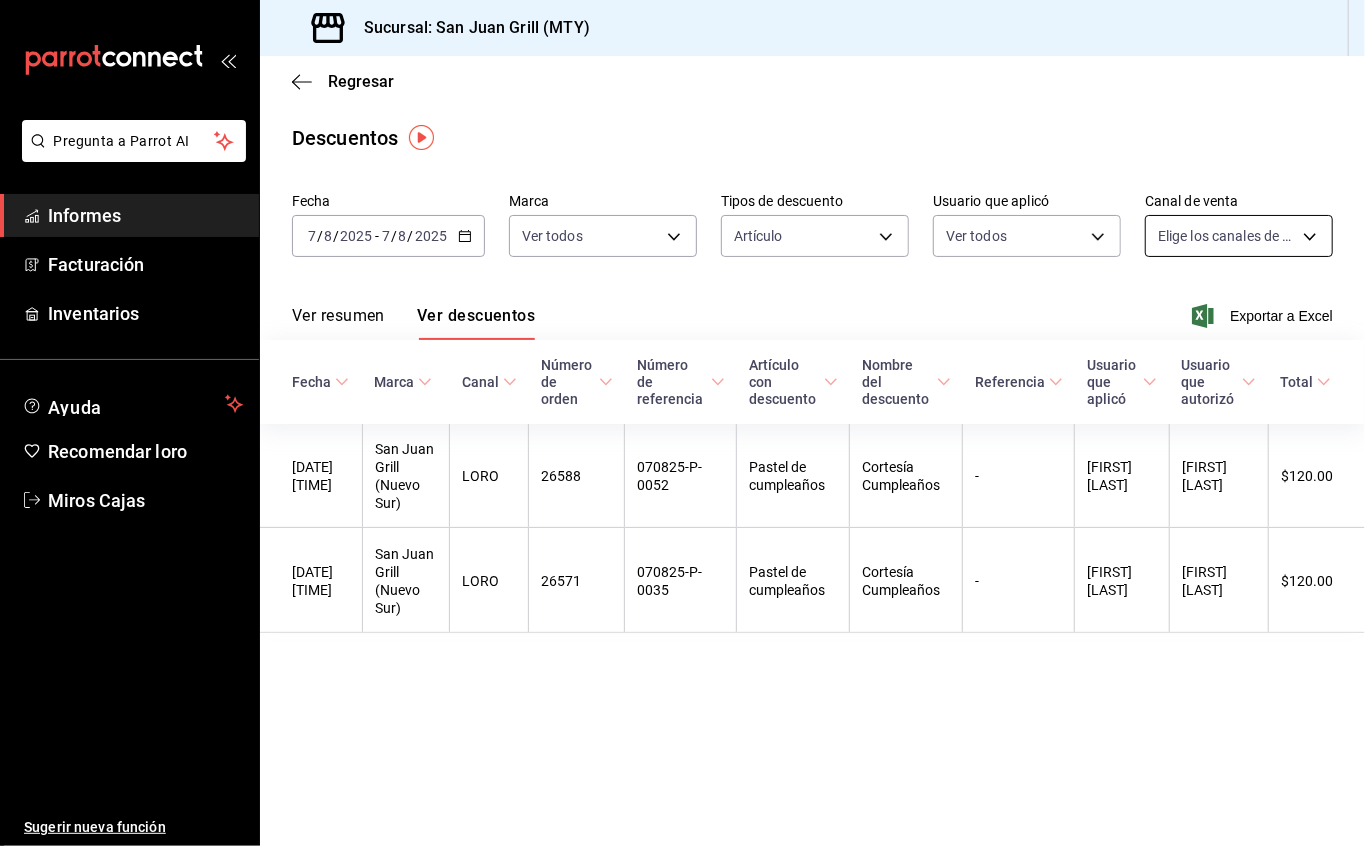 click on "Pregunta a Parrot AI Informes   Facturación   Inventarios   Ayuda Recomendar loro   Miros Cajas   Sugerir nueva función   Sucursal: San Juan Grill (MTY) Regresar Descuentos Fecha 2025-08-07 7 / 8 / 2025 - 2025-08-07 7 / 8 / 2025 Marca Ver todos 993182a7-2c84-4ec8-9ef4-4438dae30c02 Tipos de descuento Artículo ORDER_ITEM Usuario que aplicó Ver todos Canal de venta Elige los canales de venta Ver resumen Ver descuentos Exportar a Excel Fecha Marca Canal Número de orden Número de referencia Artículo con descuento Nombre del descuento Referencia Usuario que aplicó Usuario que autorizó Total 08/07/2025 23:30 San Juan Grill (Nuevo Sur) LORO 26588 070825-P-0052 Pastel de cumpleaños Cortesía Cumpleaños - [FIRST] [LAST] [FIRST] [LAST] $120.00 08/07/2025 21:20 San Juan Grill (Nuevo Sur) LORO 26571 070825-P-0035 Pastel de cumpleaños Cortesía Cumpleaños - [FIRST] [LAST] [FIRST] [LAST] $120.00 Texto original Valora esta traducción Tu opinión servirá para ayudar a mejorar el Traductor de Google Pregunta a Parrot AI" at bounding box center (682, 423) 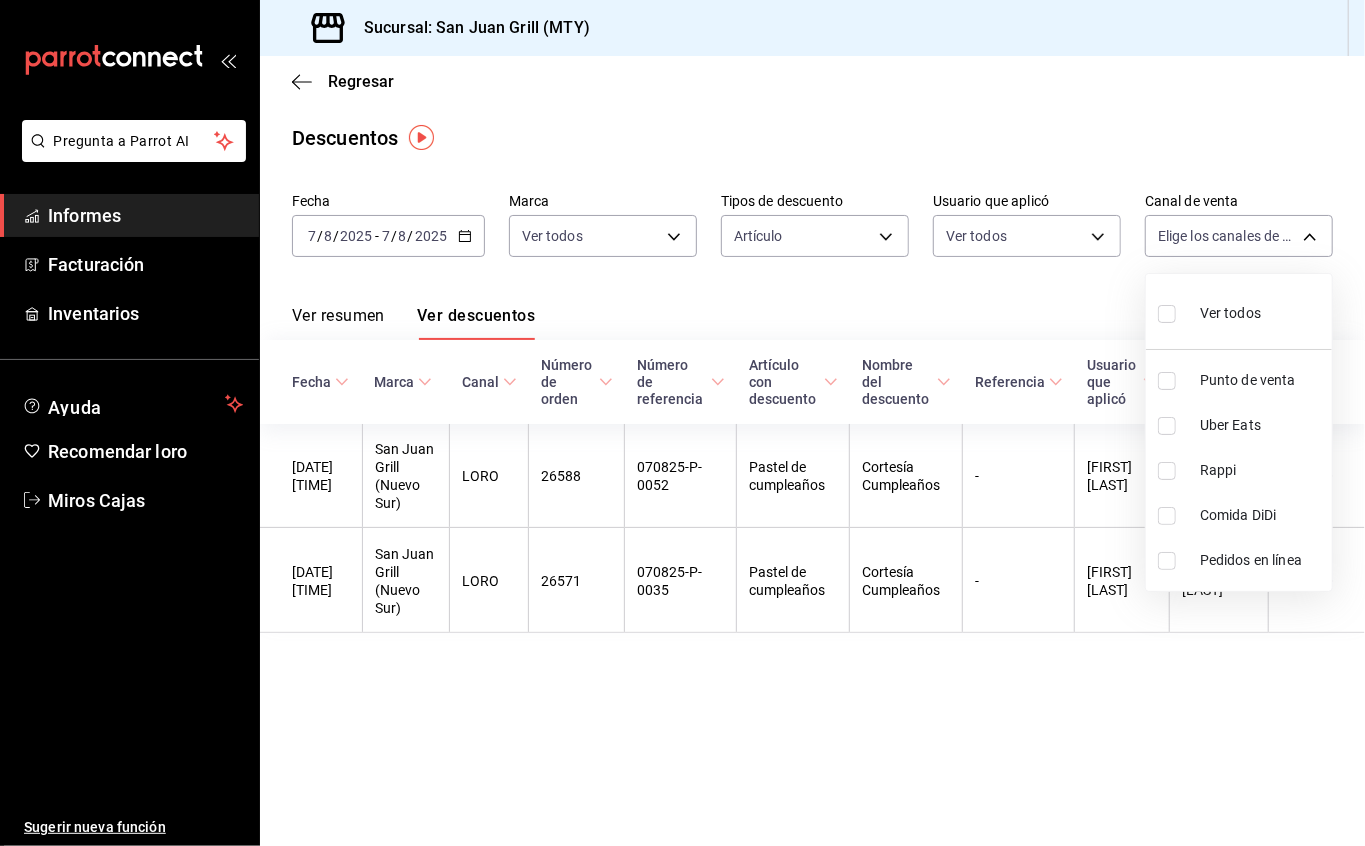 click on "Ver todos" at bounding box center [1209, 311] 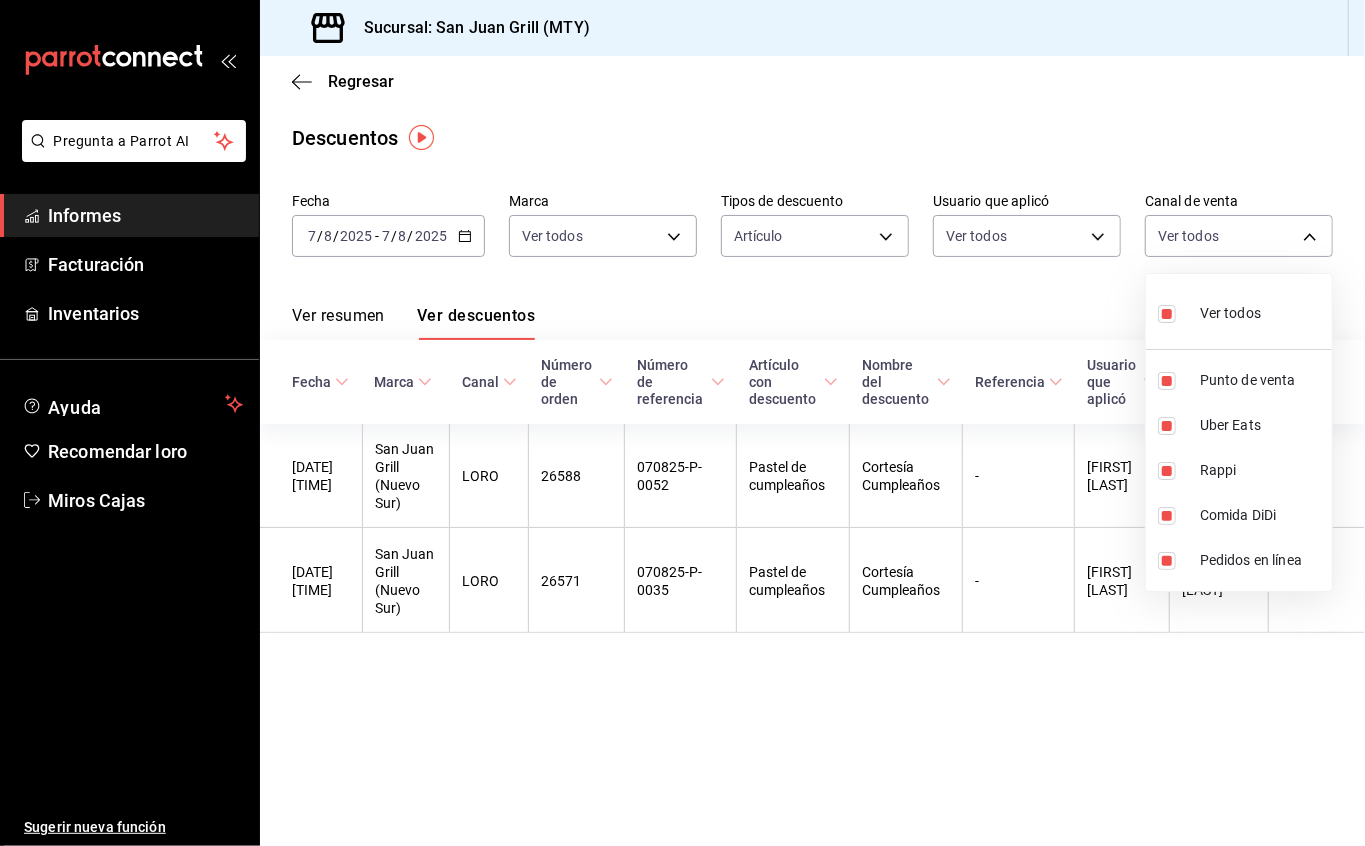 click at bounding box center (682, 423) 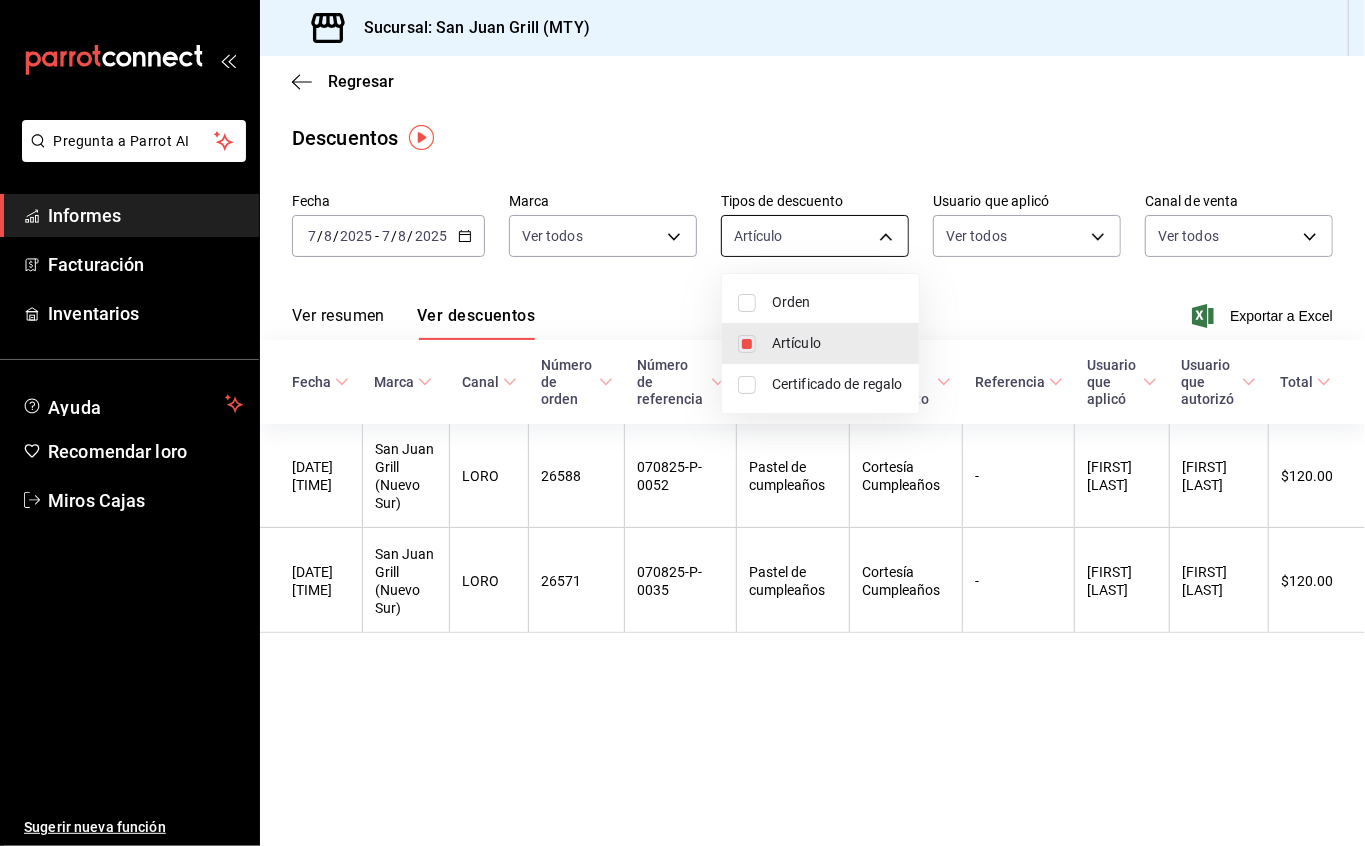 click on "Pregunta a Parrot AI Informes   Facturación   Inventarios   Ayuda Recomendar loro   Miros Cajas   Sugerir nueva función   Sucursal: San Juan Grill (MTY) Regresar Descuentos Fecha 2025-08-07 7 / 8 / 2025 - 2025-08-07 7 / 8 / 2025 Marca Ver todos 993182a7-2c84-4ec8-9ef4-4438dae30c02 Tipos de descuento Artículo ORDER_ITEM Usuario que aplicó Ver todos Canal de venta Ver todos PARROT,UBER_EATS,RAPPI,DIDI_FOOD,ONLINE Ver resumen Ver descuentos Exportar a Excel Fecha Marca Canal Número de orden Número de referencia Artículo con descuento Nombre del descuento Referencia Usuario que aplicó Usuario que autorizó Total 08/07/2025 23:30 San Juan Grill (Nuevo Sur) LORO 26588 070825-P-0052 Pastel de cumpleaños Cortesía Cumpleaños - [FIRST] [LAST] [FIRST] [LAST] $120.00 08/07/2025 21:20 San Juan Grill (Nuevo Sur) LORO 26571 070825-P-0035 Pastel de cumpleaños Cortesía Cumpleaños - [FIRST] [LAST] [FIRST] [LAST] $120.00 Texto original Valora esta traducción Pregunta a Parrot AI Informes   Facturación   Inventarios" at bounding box center [682, 423] 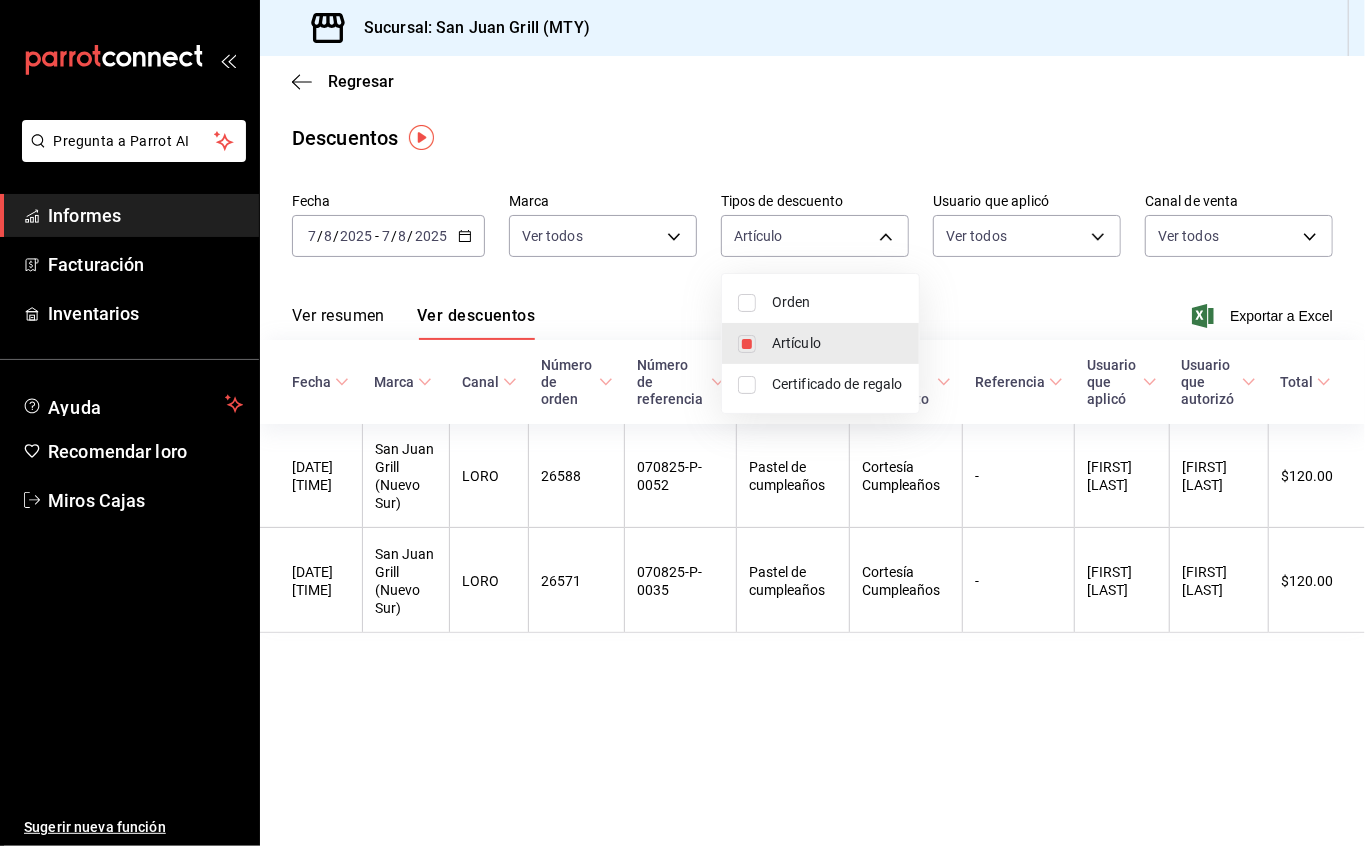 click on "Orden" at bounding box center [837, 302] 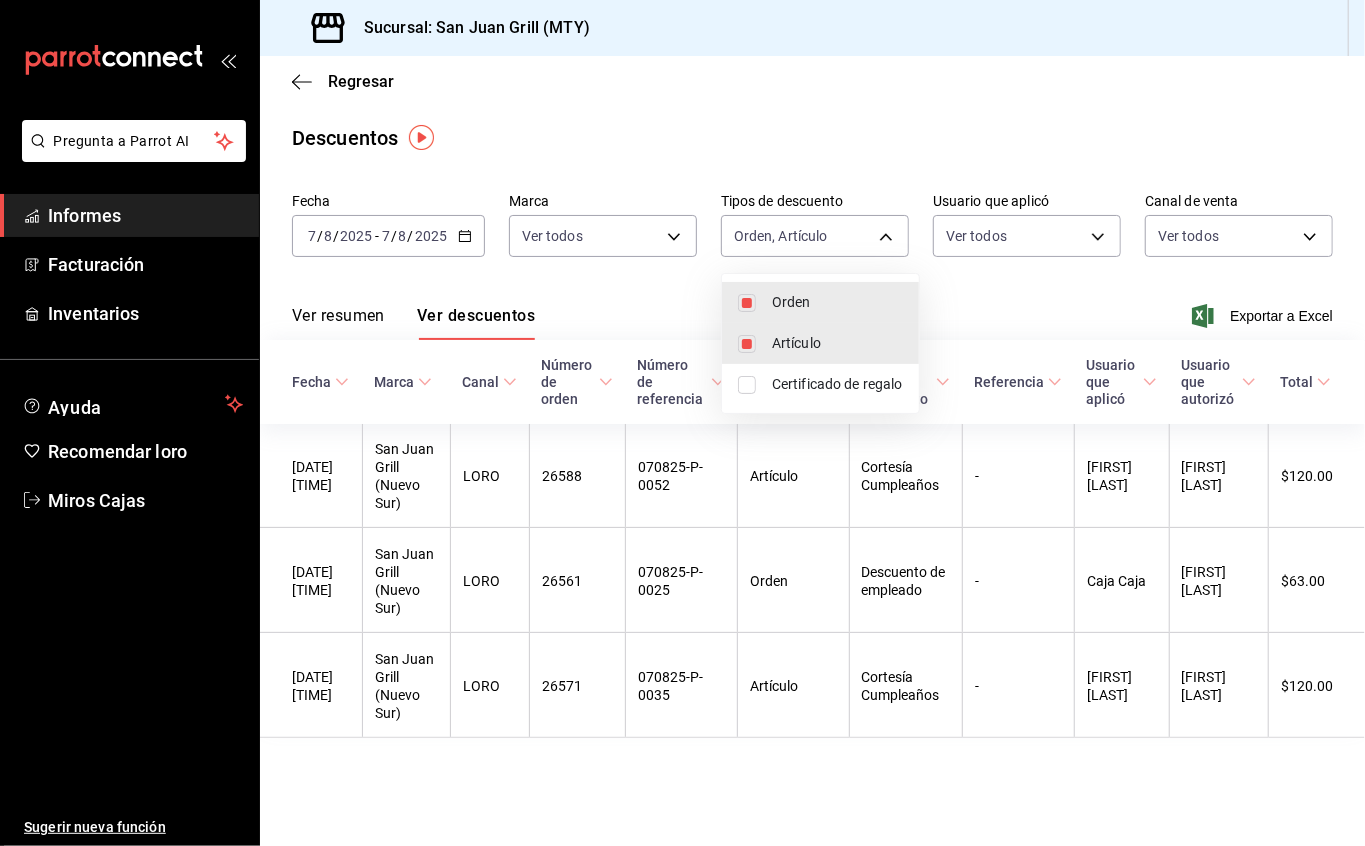 click at bounding box center (682, 423) 